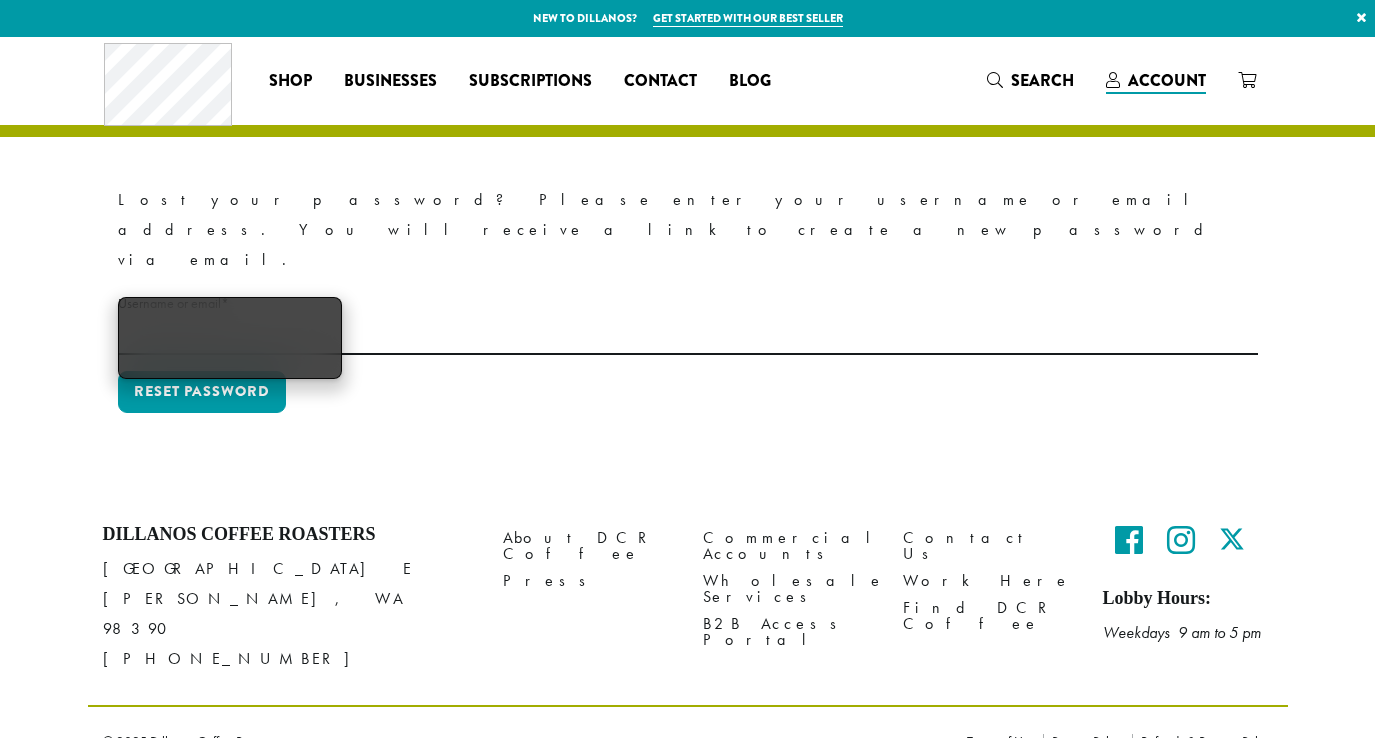 scroll, scrollTop: 0, scrollLeft: 0, axis: both 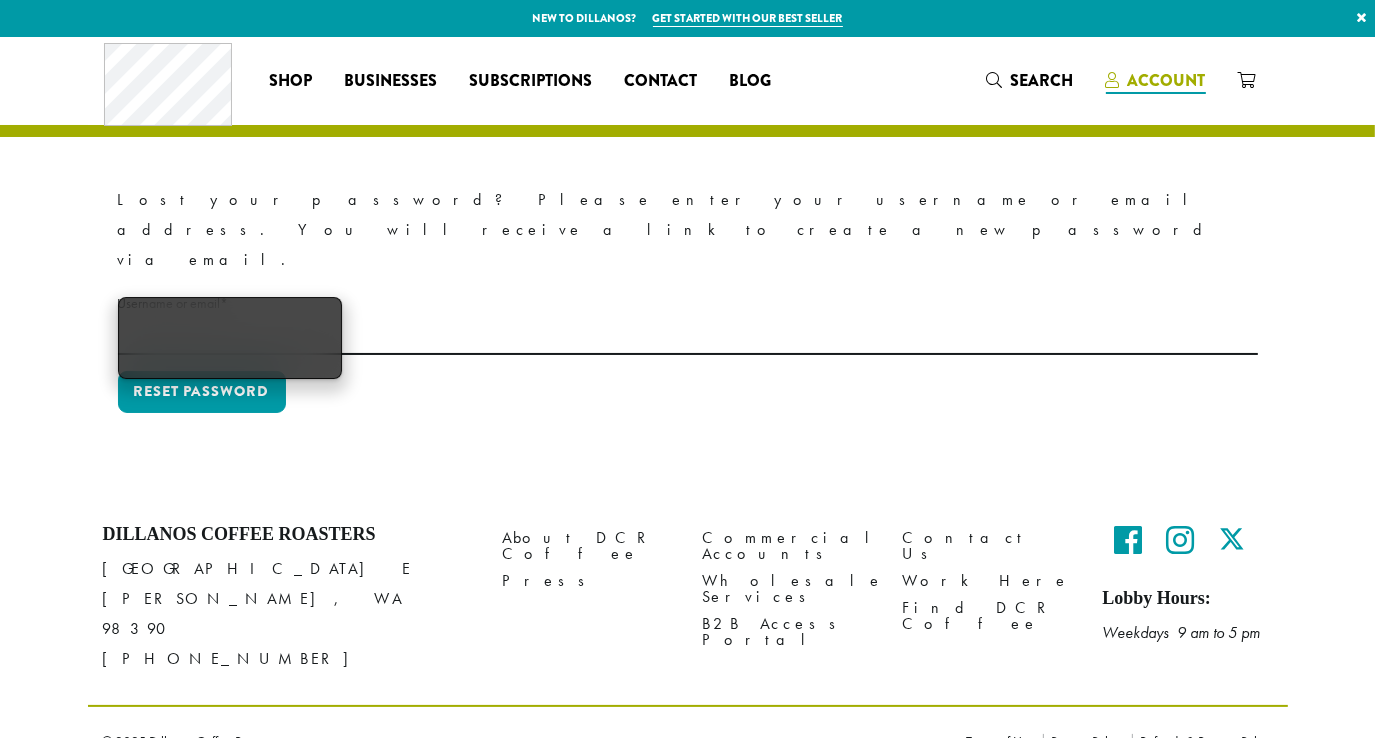 click on "Coffee All Coffees
Best Sellers
Blends
Single Origins
Dillanos Limited
Organic / Fair Trade
One Harvest
Decaf
Cold Brew
Single Serve
Drink Ingredients B22 Syrups
B22 Sauces
B22 Sweeteners
B22 Fruit Beverage Bases
B22 Chocolate Powders
B22 Blender Mixes
B22 Chai
Tea
Lotus Energy Drinks
Accessories
Merchandise New Arrivals
For Baristas
Clothing
Drinkware
Hydro Flask
Books
Swag
Gift Cards
On Sale
Brewing Barista Tools
Drip
French Press
Pour Over
Chemex
Cold Brew
Grinding
Filters
Kettles
Carafes
Shop
All Coffee
Drink Ingredients
DCR Merchandise
Brew & Serve
Businesses
Subscriptions
Contact
Blog
What are you searching for? ×" at bounding box center [688, 80] 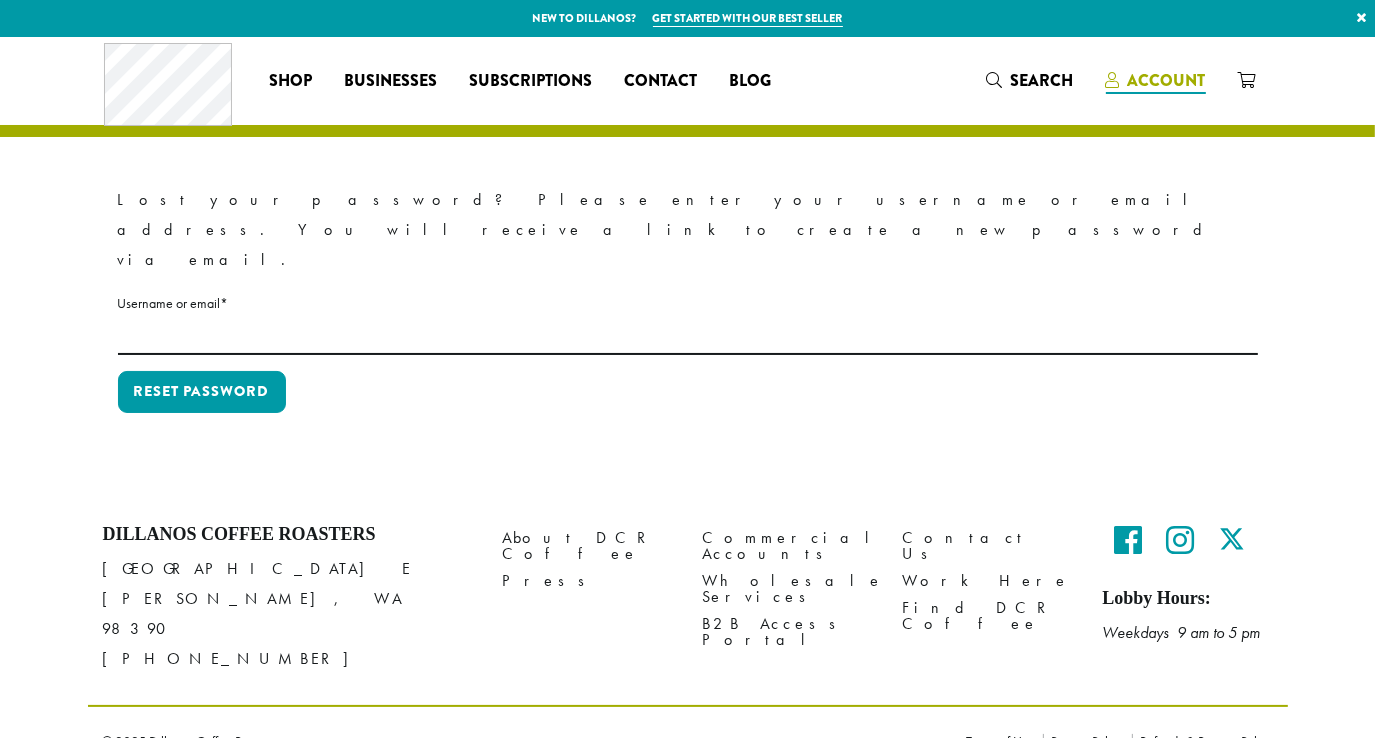 click on "Account" at bounding box center [1156, 80] 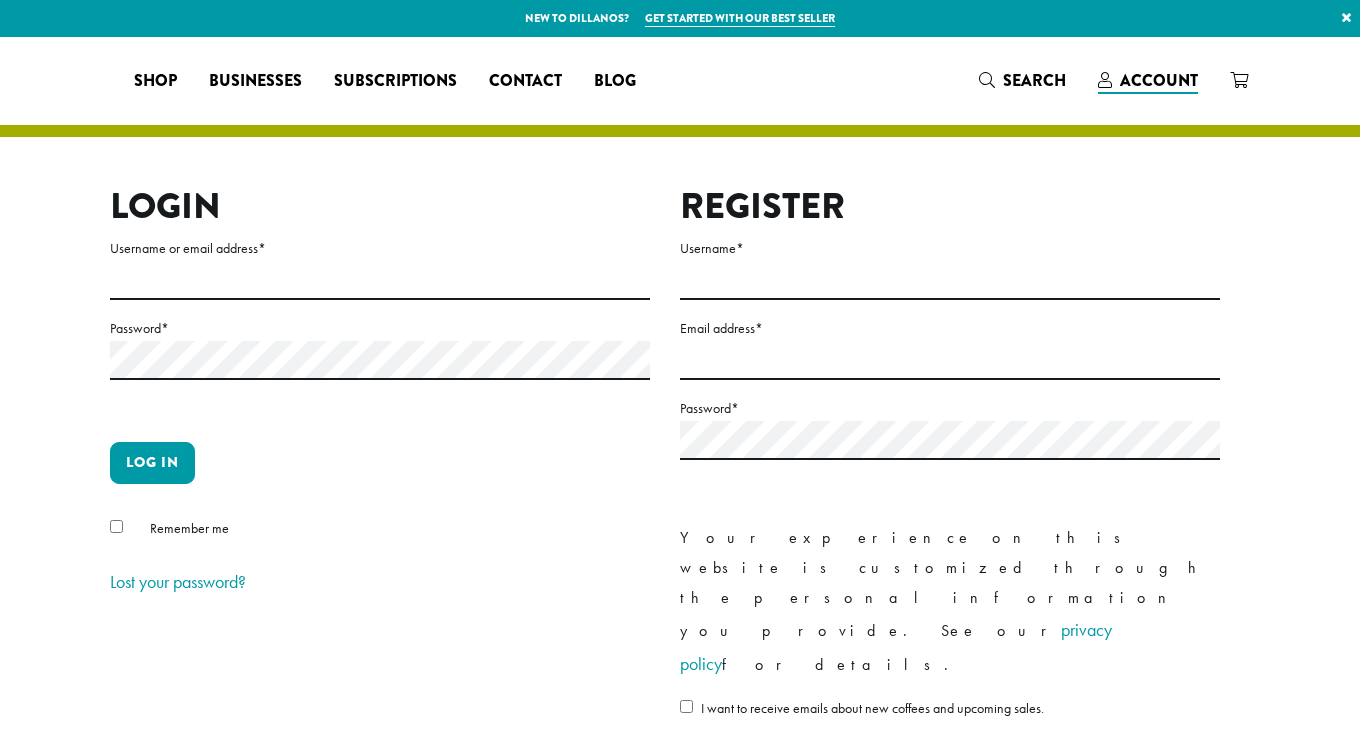 scroll, scrollTop: 0, scrollLeft: 0, axis: both 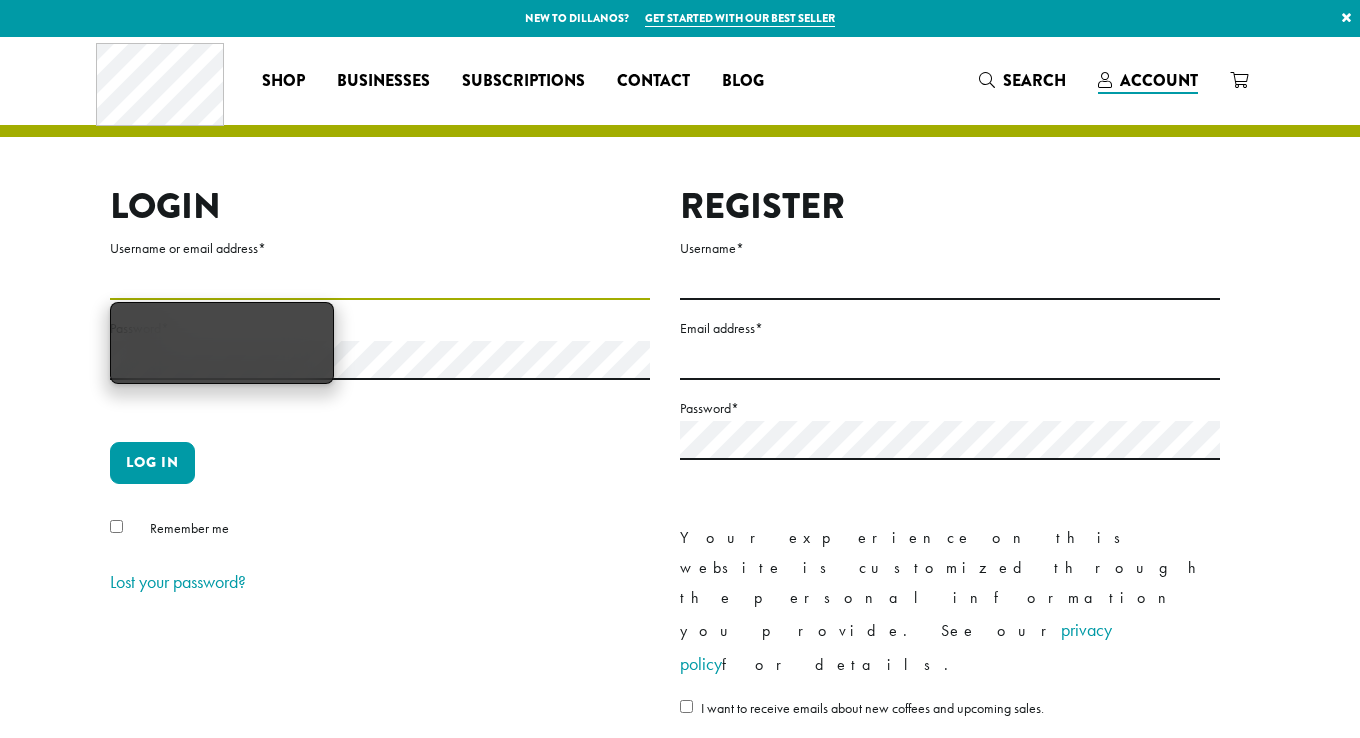 click on "Username or email address  *" at bounding box center [380, 280] 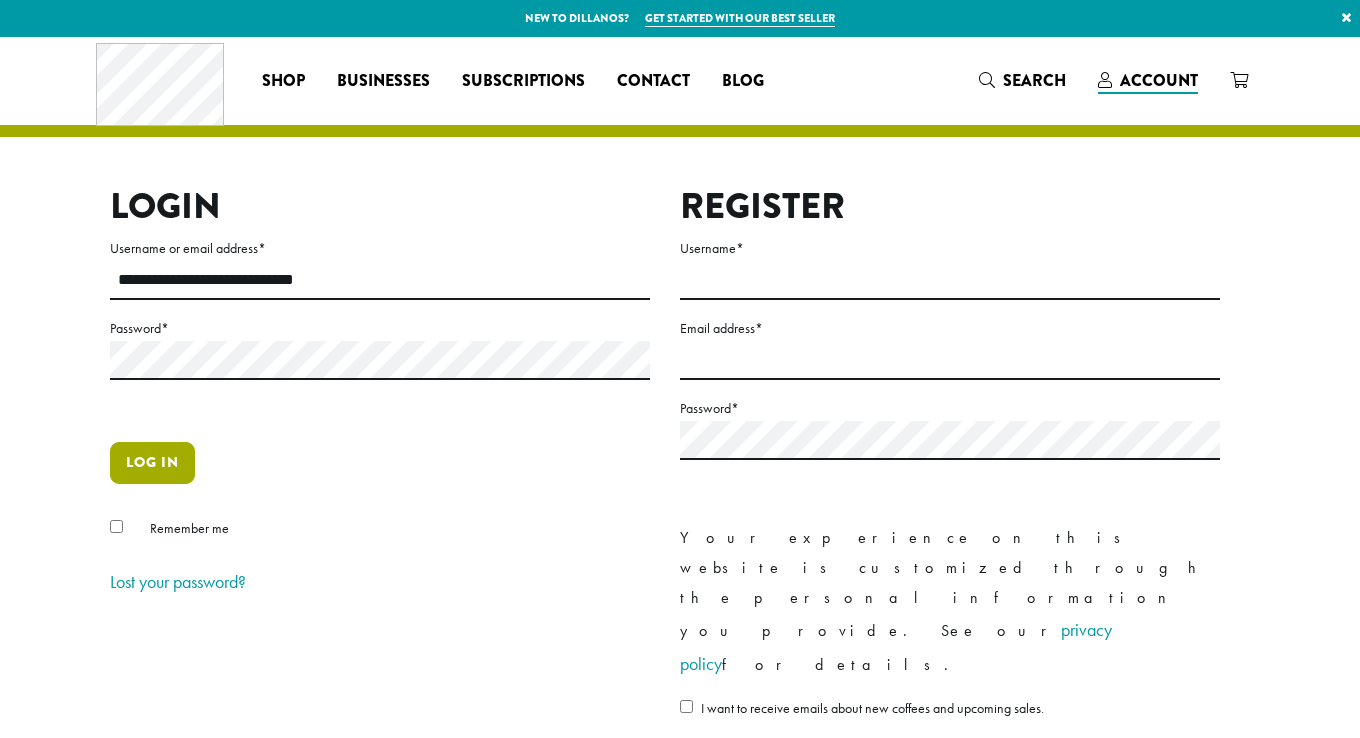 click on "Log in" at bounding box center [152, 463] 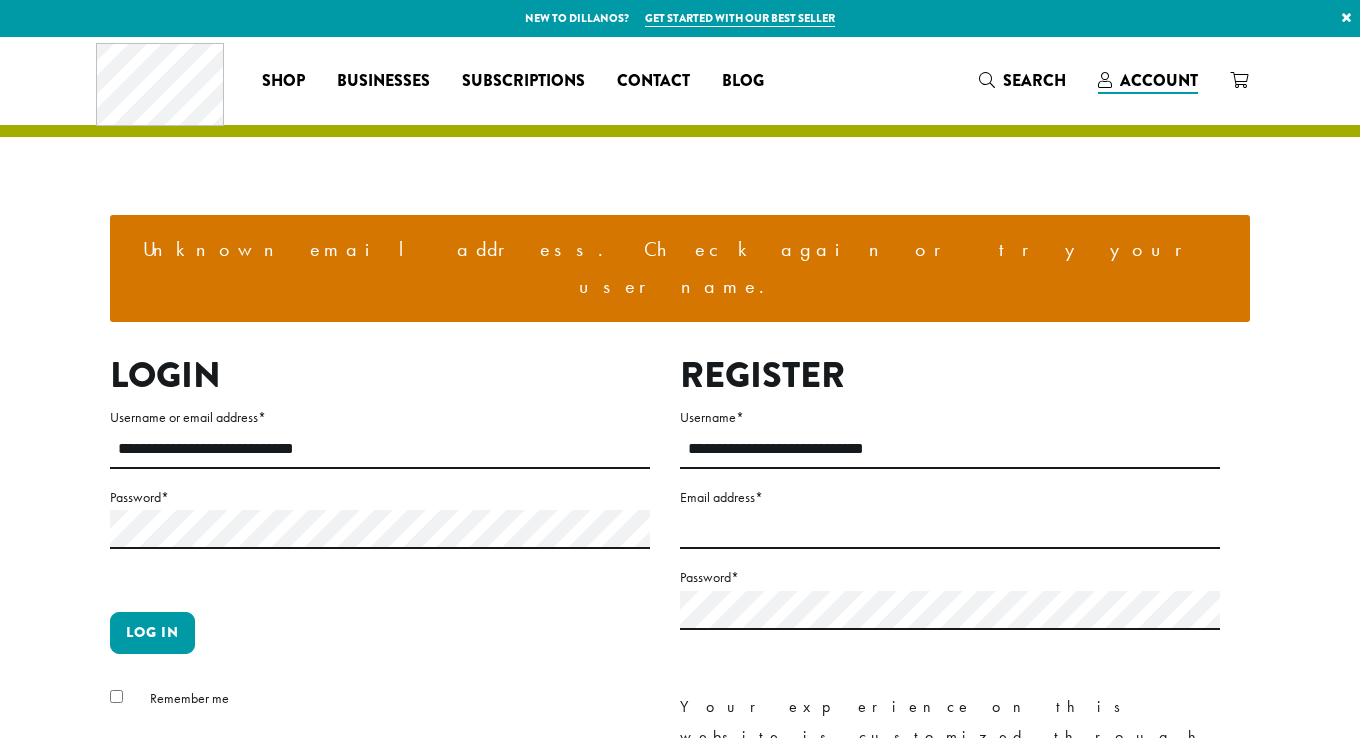 scroll, scrollTop: 0, scrollLeft: 0, axis: both 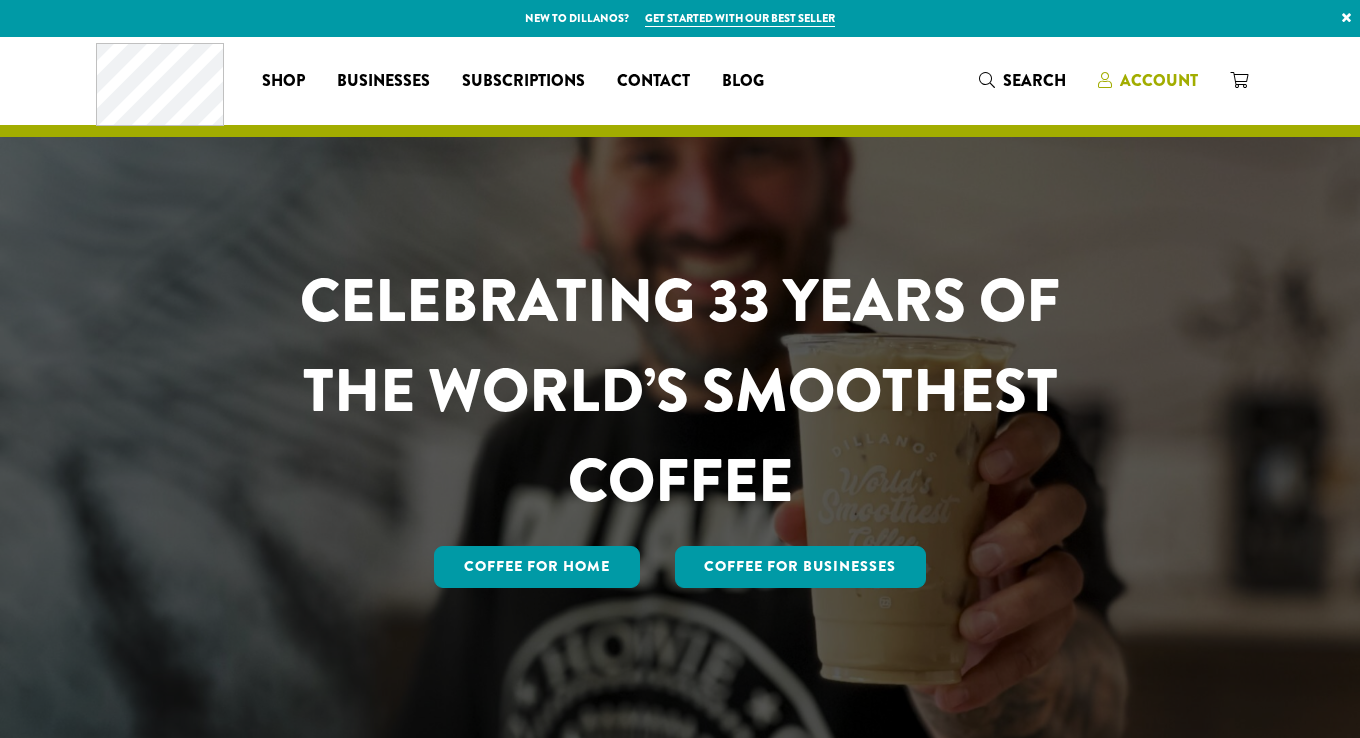 click on "Account" at bounding box center (1159, 80) 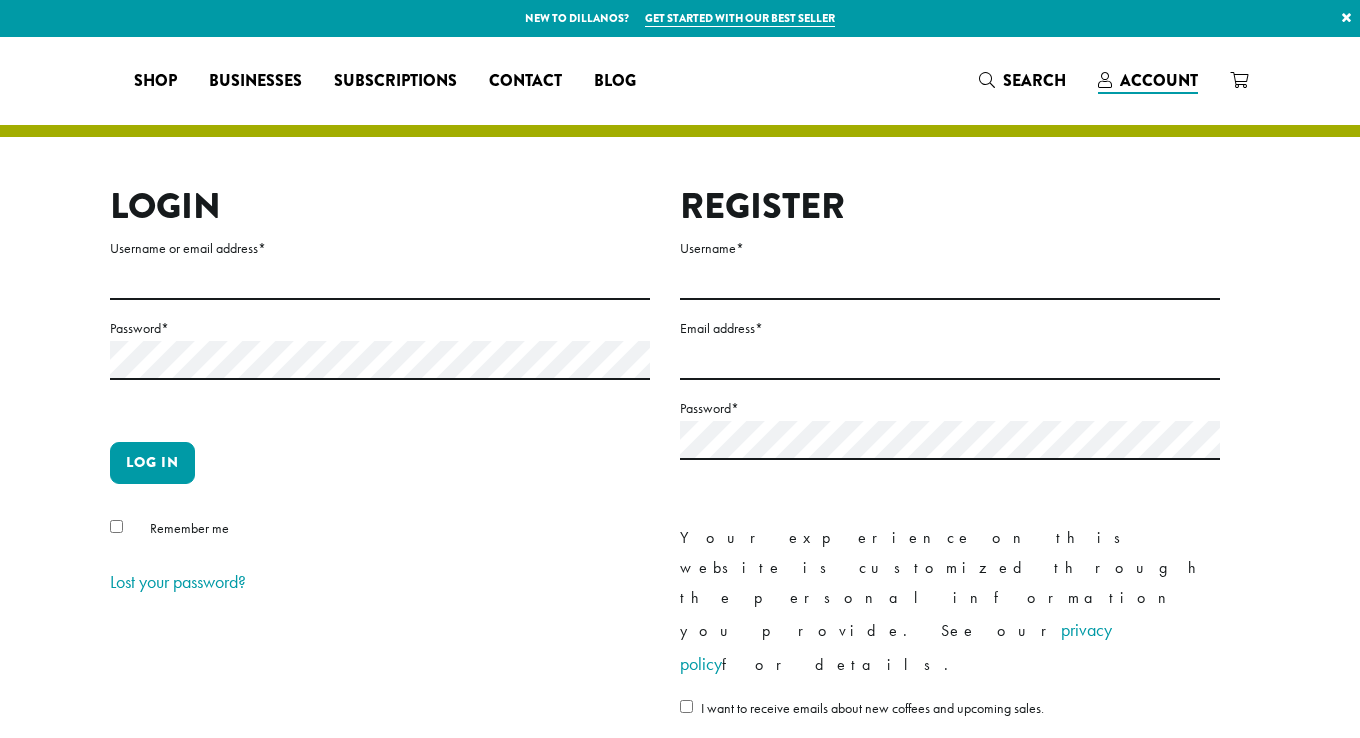 scroll, scrollTop: 0, scrollLeft: 0, axis: both 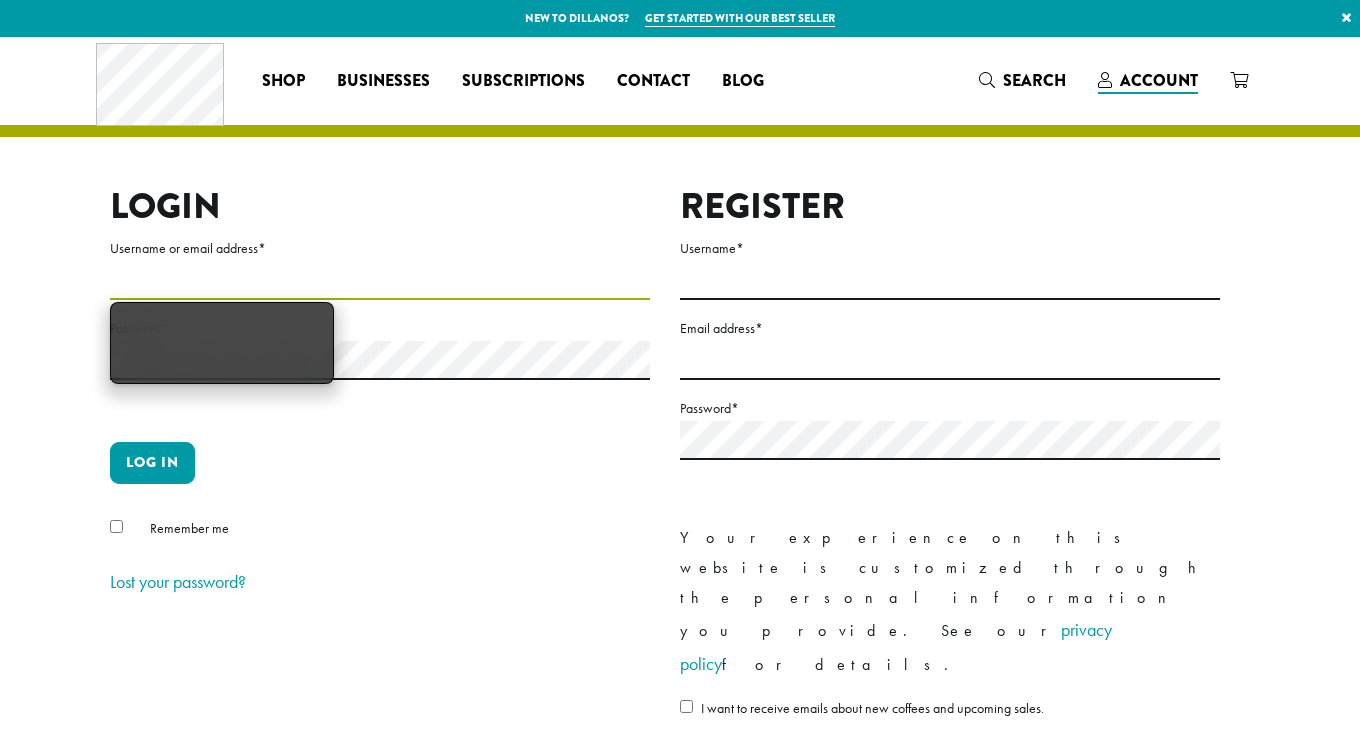 click on "Username or email address  *" at bounding box center [380, 280] 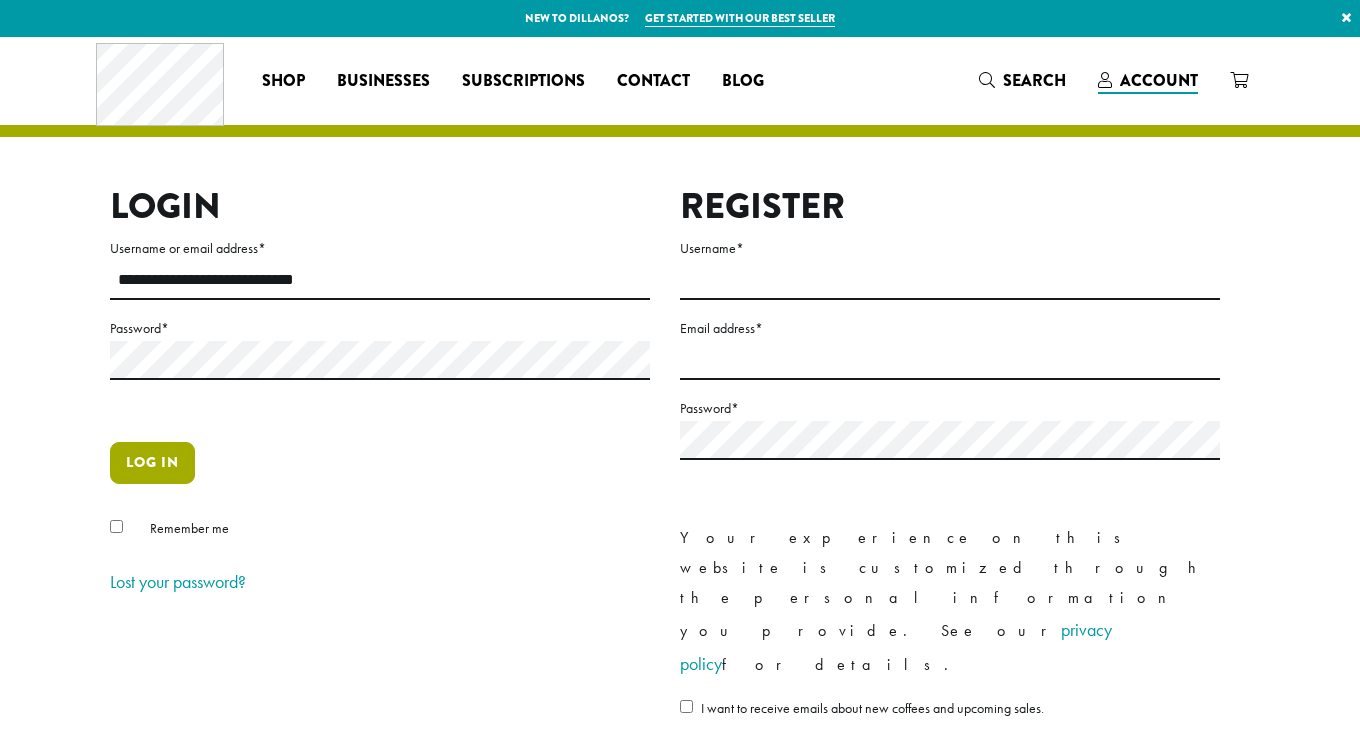 click on "Log in" at bounding box center (152, 463) 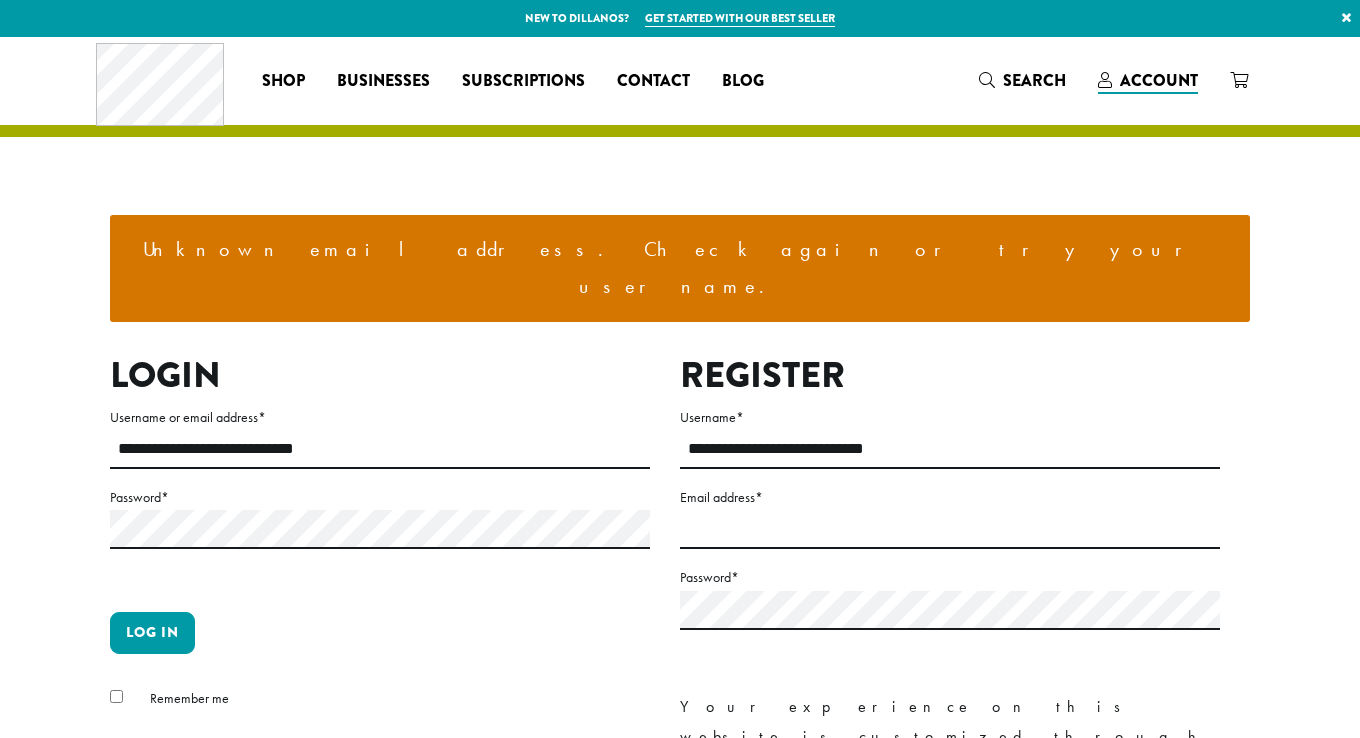 scroll, scrollTop: 0, scrollLeft: 0, axis: both 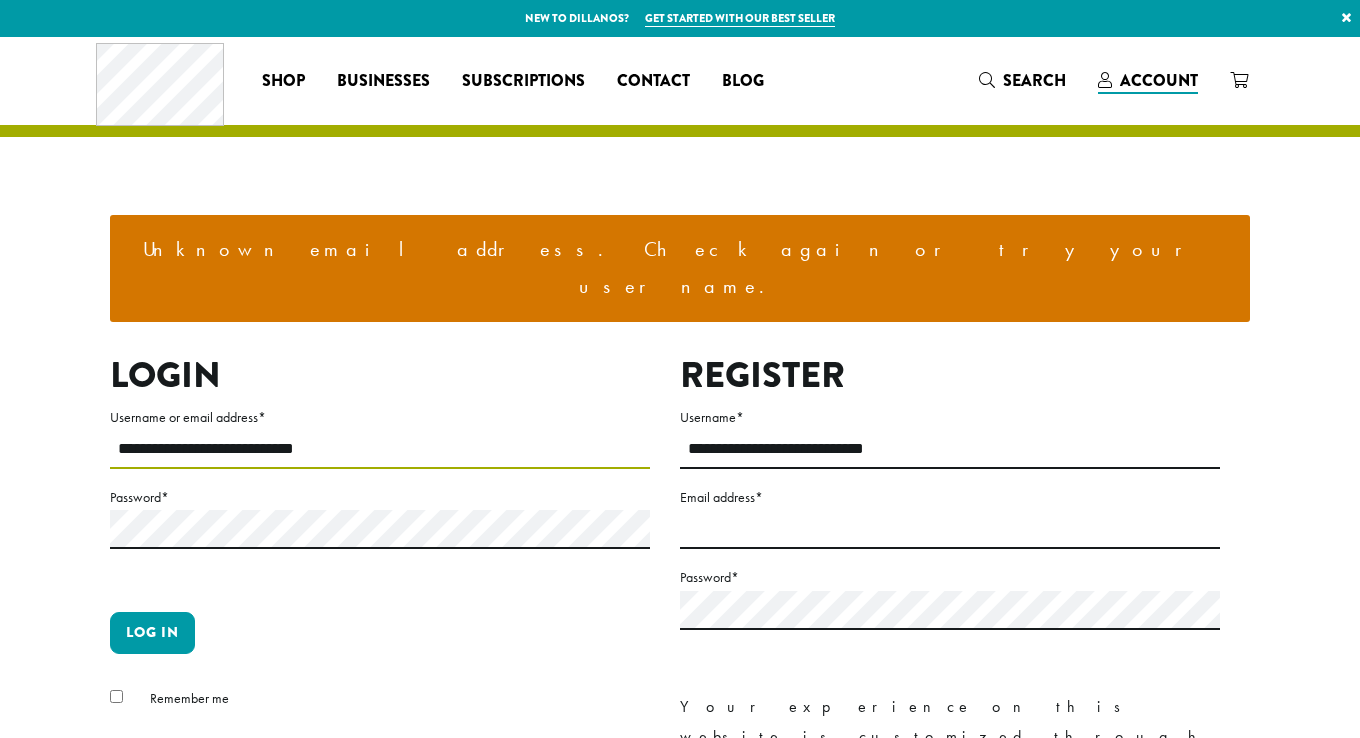 drag, startPoint x: 251, startPoint y: 406, endPoint x: 418, endPoint y: 424, distance: 167.96725 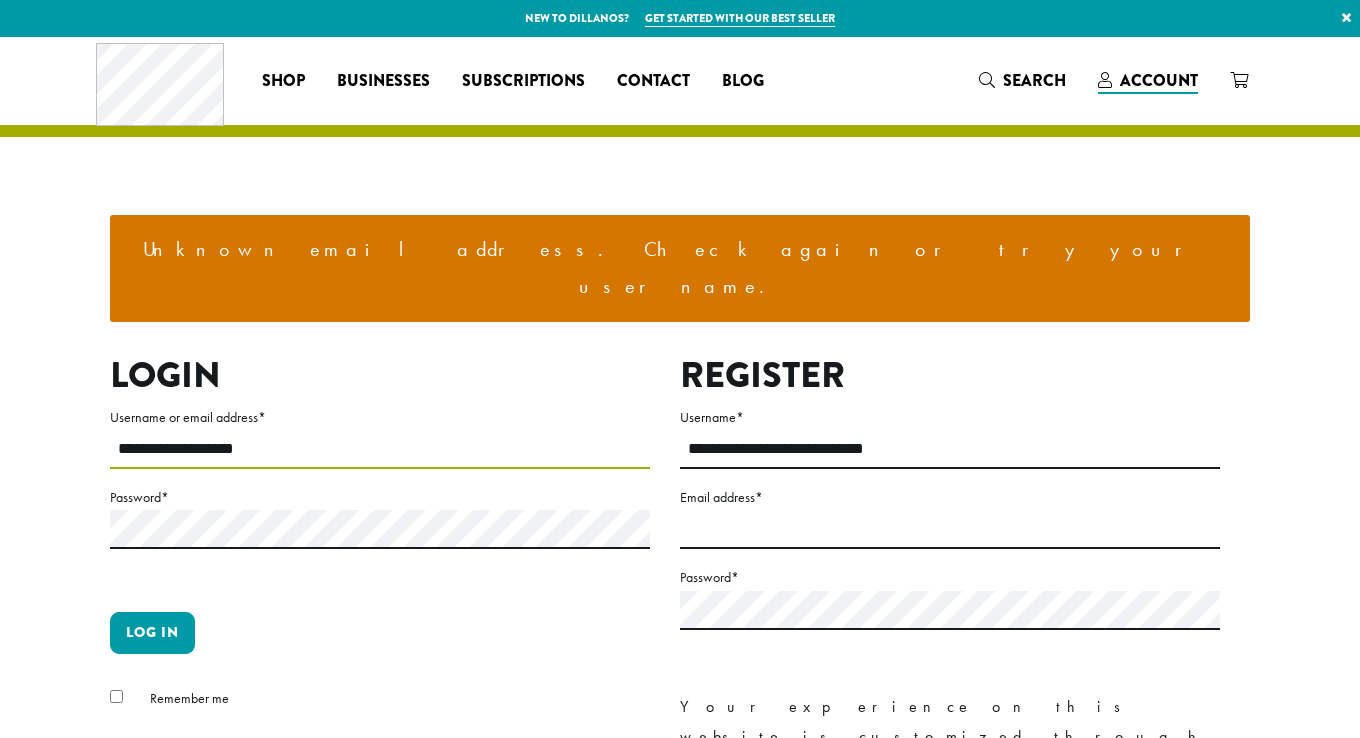 type on "**********" 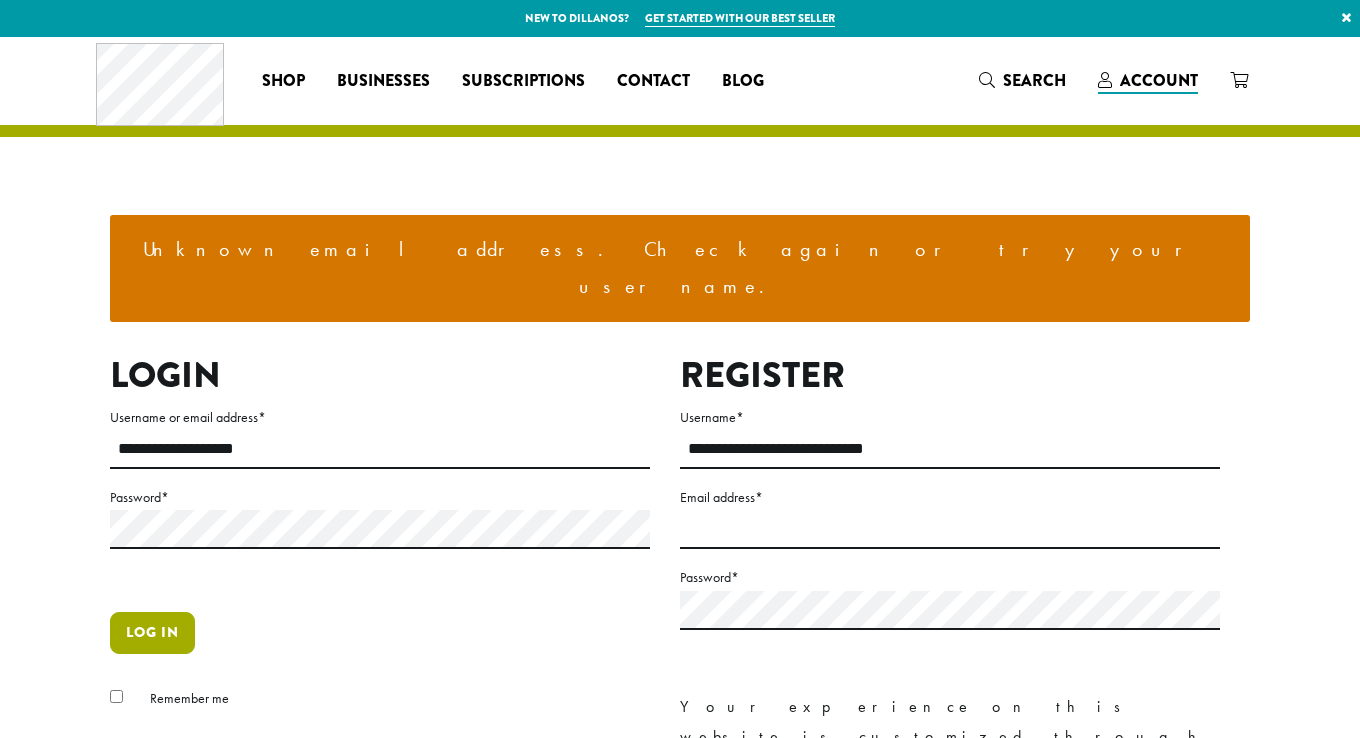 click on "Log in" at bounding box center [152, 633] 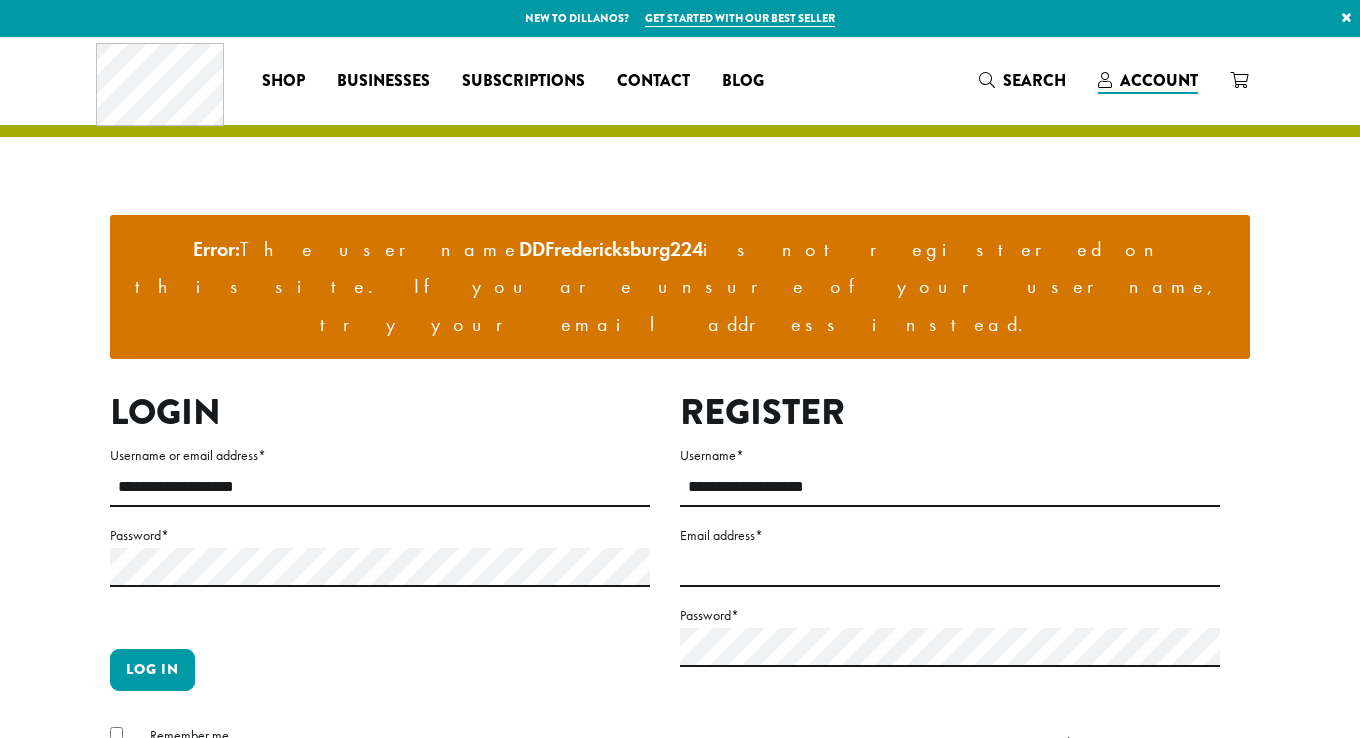 scroll, scrollTop: 0, scrollLeft: 0, axis: both 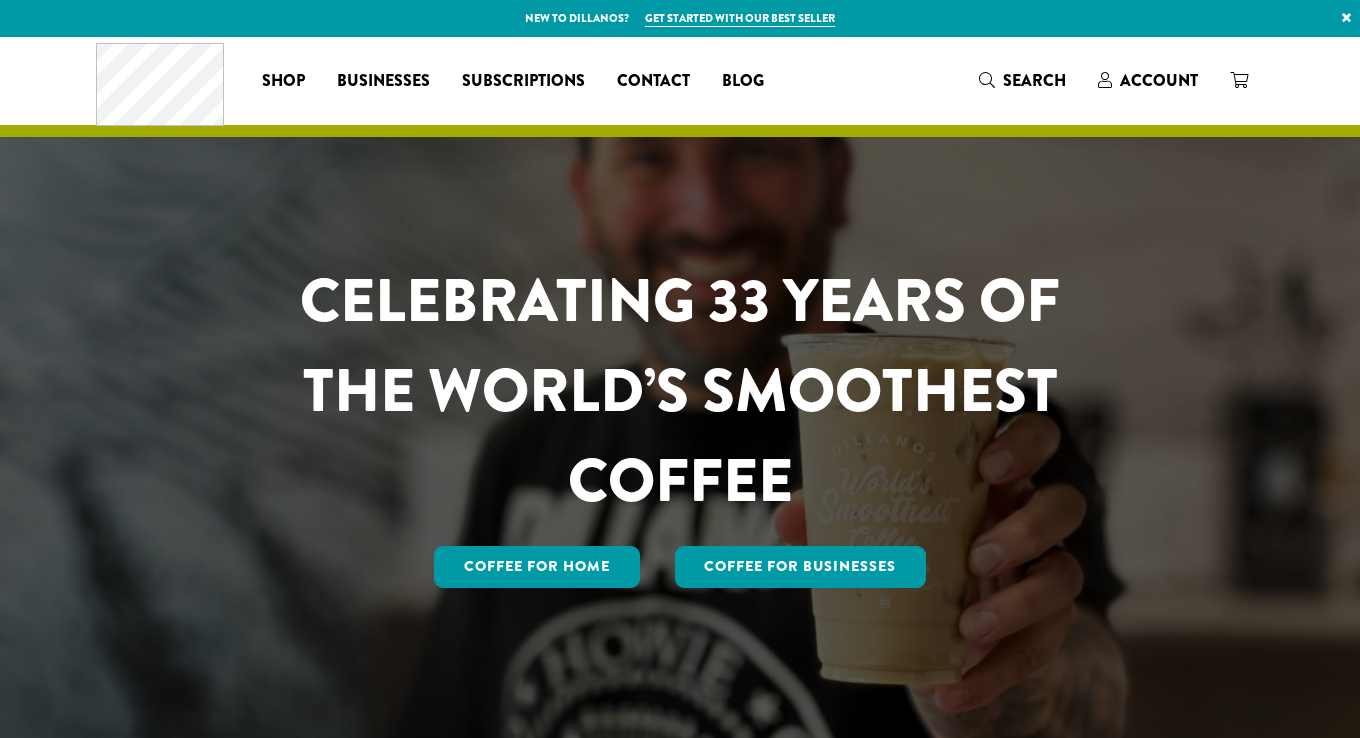 click on "Coffee All Coffees
Best Sellers
Blends
Single Origins
Dillanos Limited
Organic / Fair Trade
One Harvest
Decaf
Cold Brew
Single Serve
Drink Ingredients B22 Syrups
B22 Sauces
B22 Sweeteners
B22 Fruit Beverage Bases
B22 Chocolate Powders
B22 Blender Mixes
B22 Chai
Tea
Lotus Energy Drinks
Accessories
Merchandise New Arrivals
For Baristas
Clothing
Drinkware
Hydro Flask
Books
Swag
Gift Cards
On Sale
Brewing Barista Tools
Drip
French Press
Pour Over
Chemex
Cold Brew
Grinding
Filters
Kettles
Carafes
Shop
All Coffee
Drink Ingredients
DCR Merchandise
Brew & Serve
Businesses
Subscriptions
Contact
Blog
What are you searching for? ×" at bounding box center [680, 80] 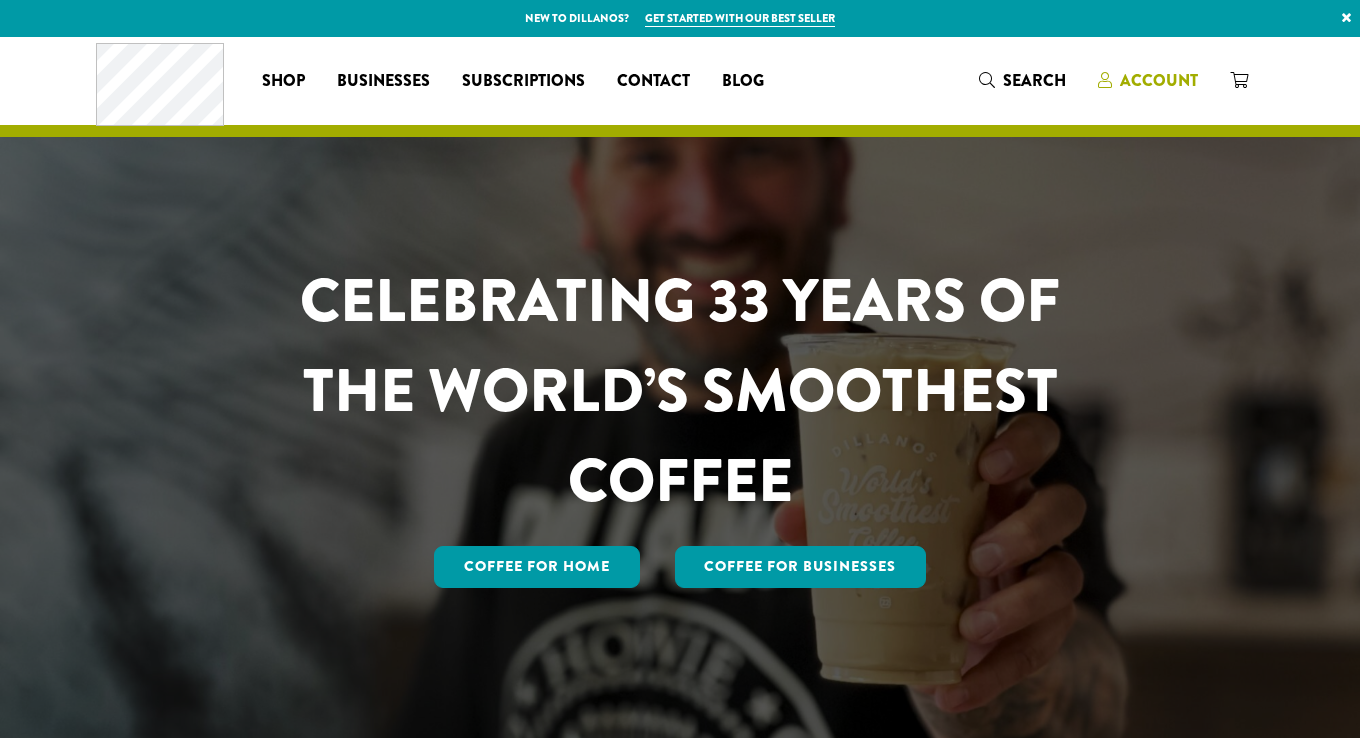 click on "Account" at bounding box center [1159, 80] 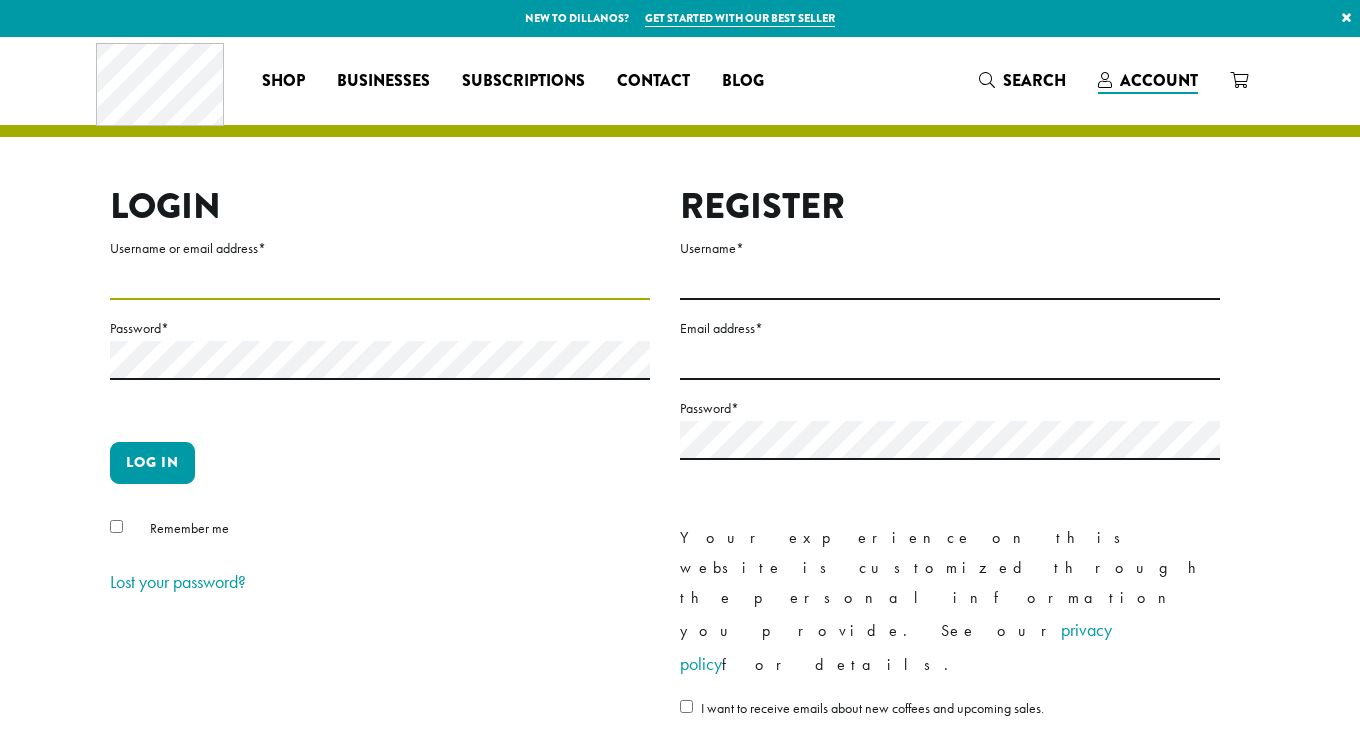 scroll, scrollTop: 0, scrollLeft: 0, axis: both 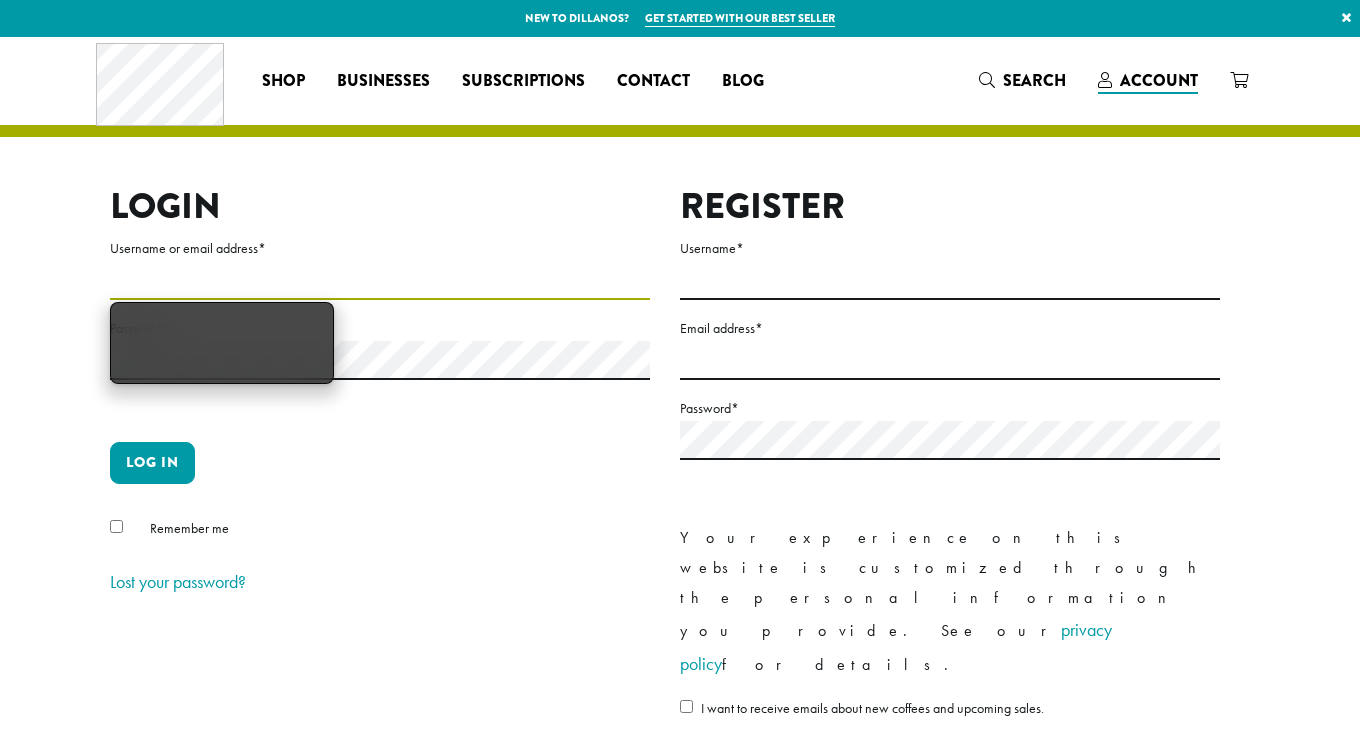 paste on "**********" 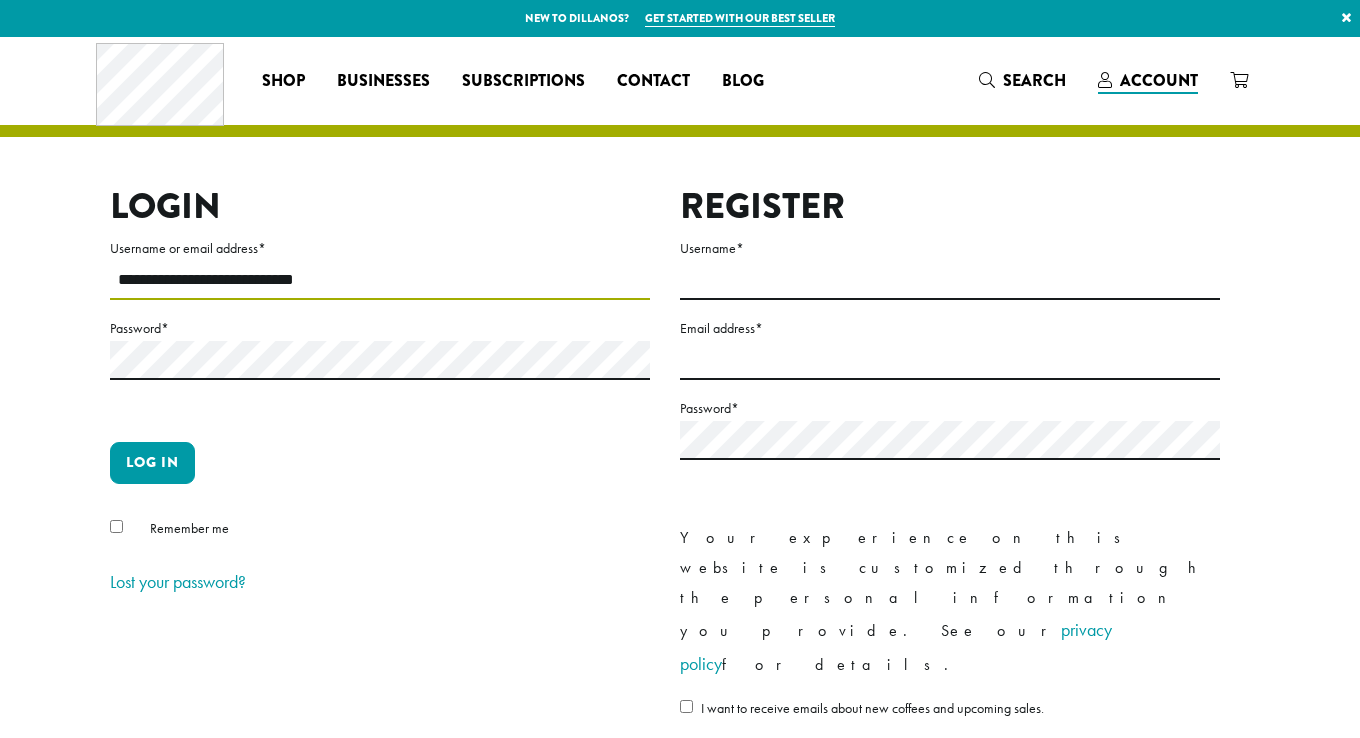 type on "**********" 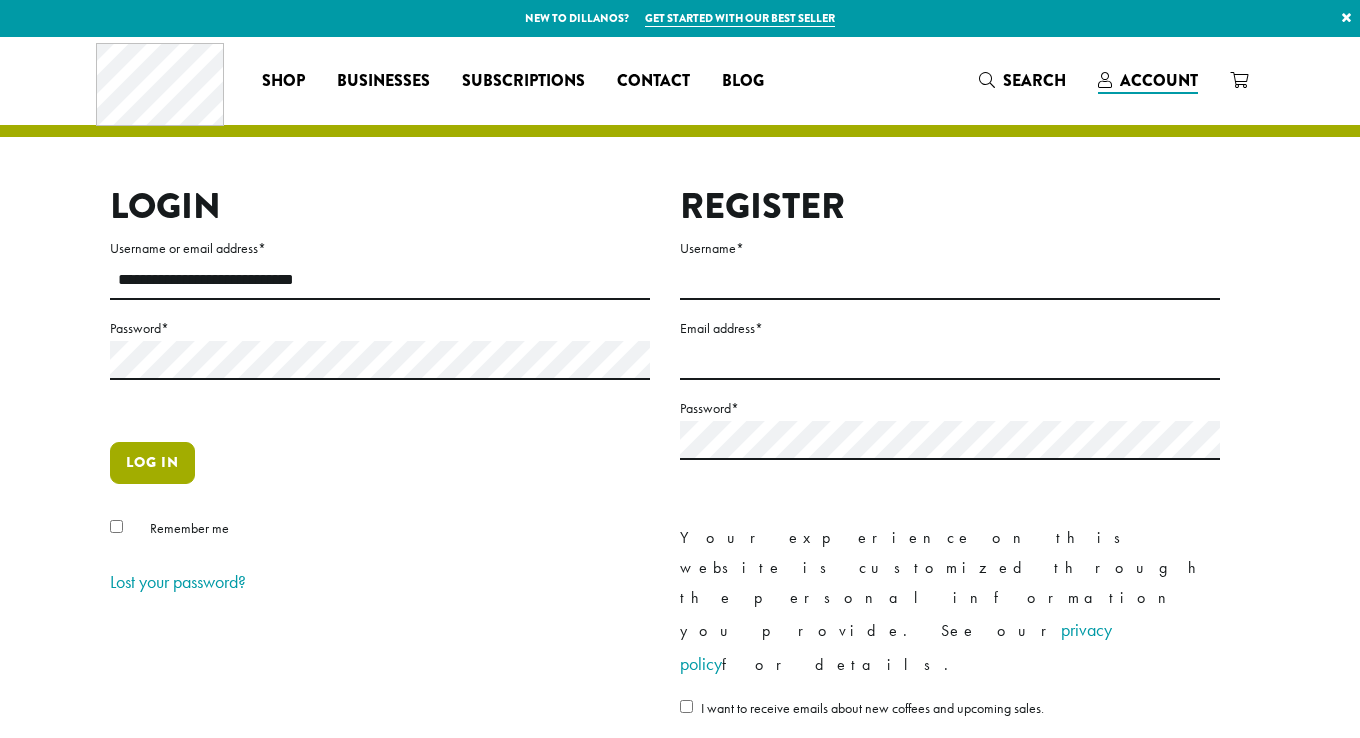 click on "Log in" at bounding box center [152, 463] 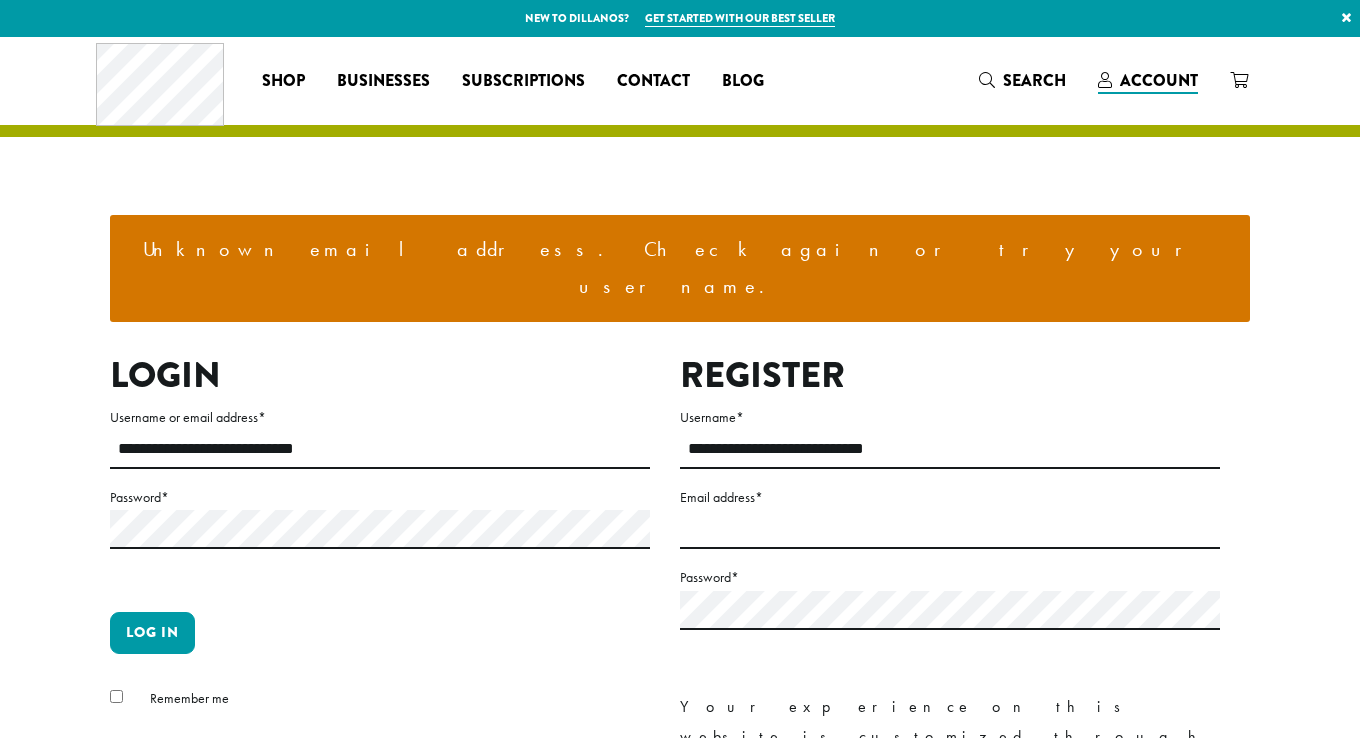 scroll, scrollTop: 0, scrollLeft: 0, axis: both 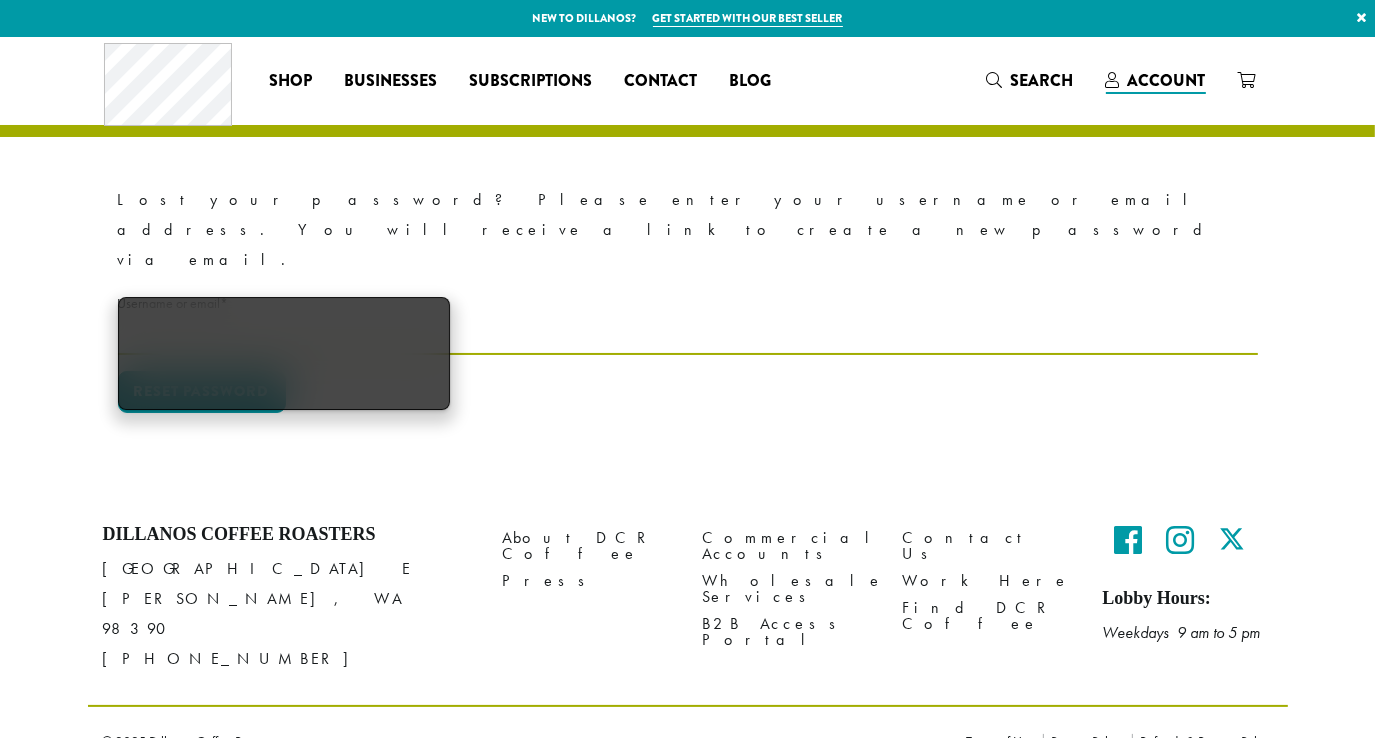 click on "Username or email  * Required" at bounding box center [688, 335] 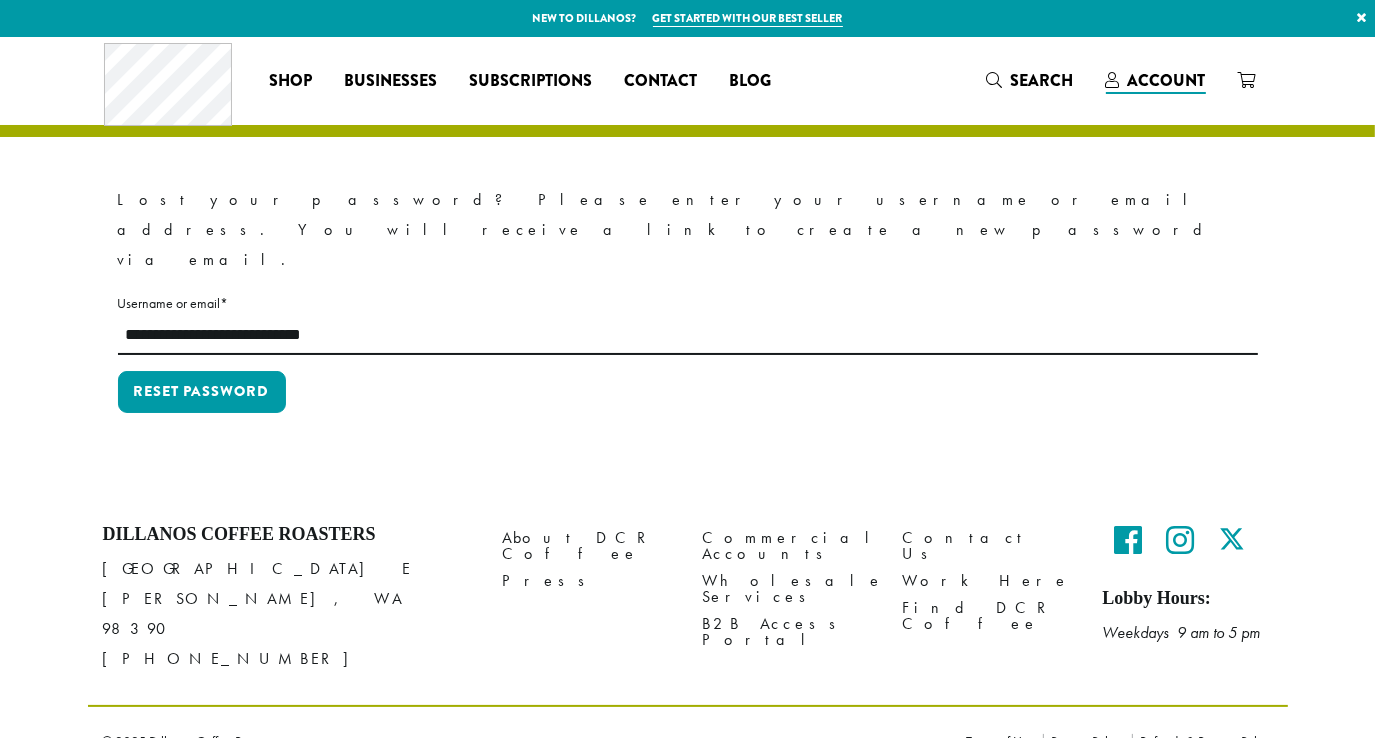 click on "**********" at bounding box center [688, 265] 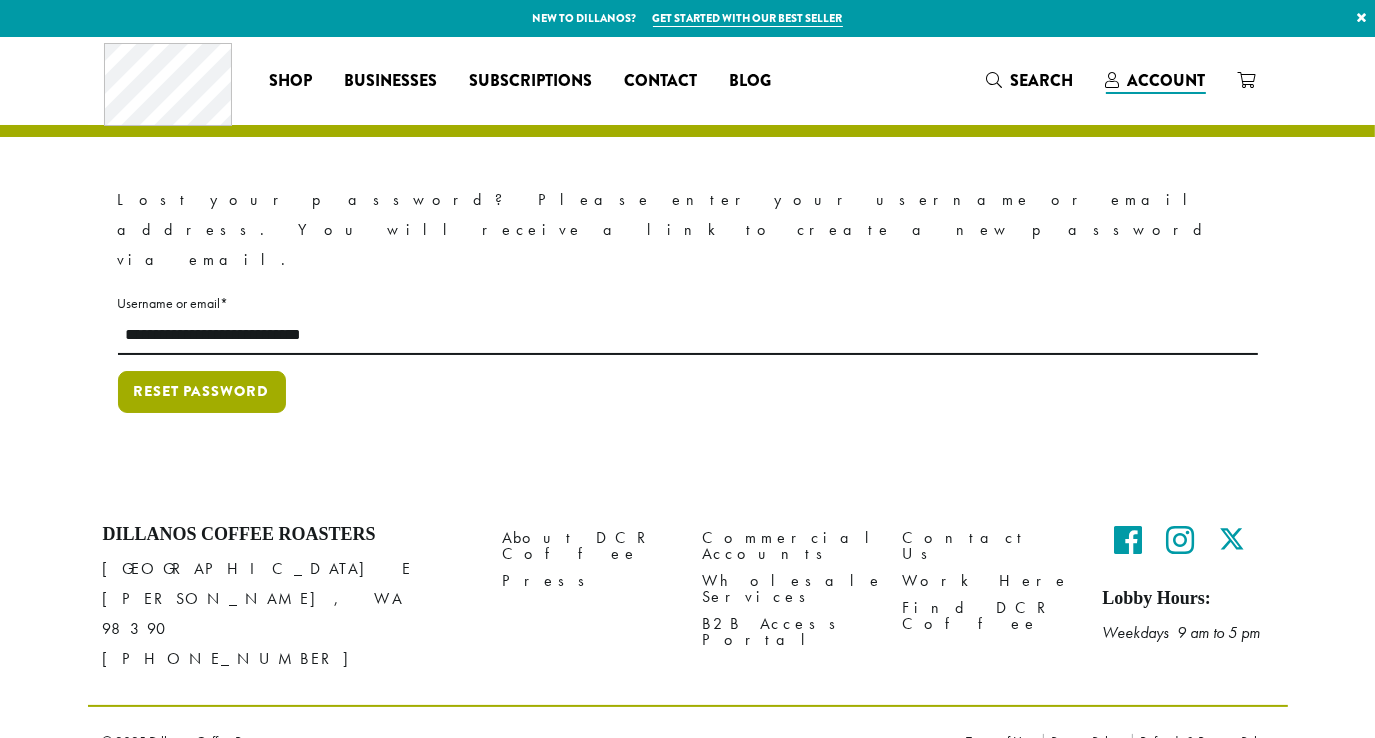 click on "Reset password" at bounding box center [202, 392] 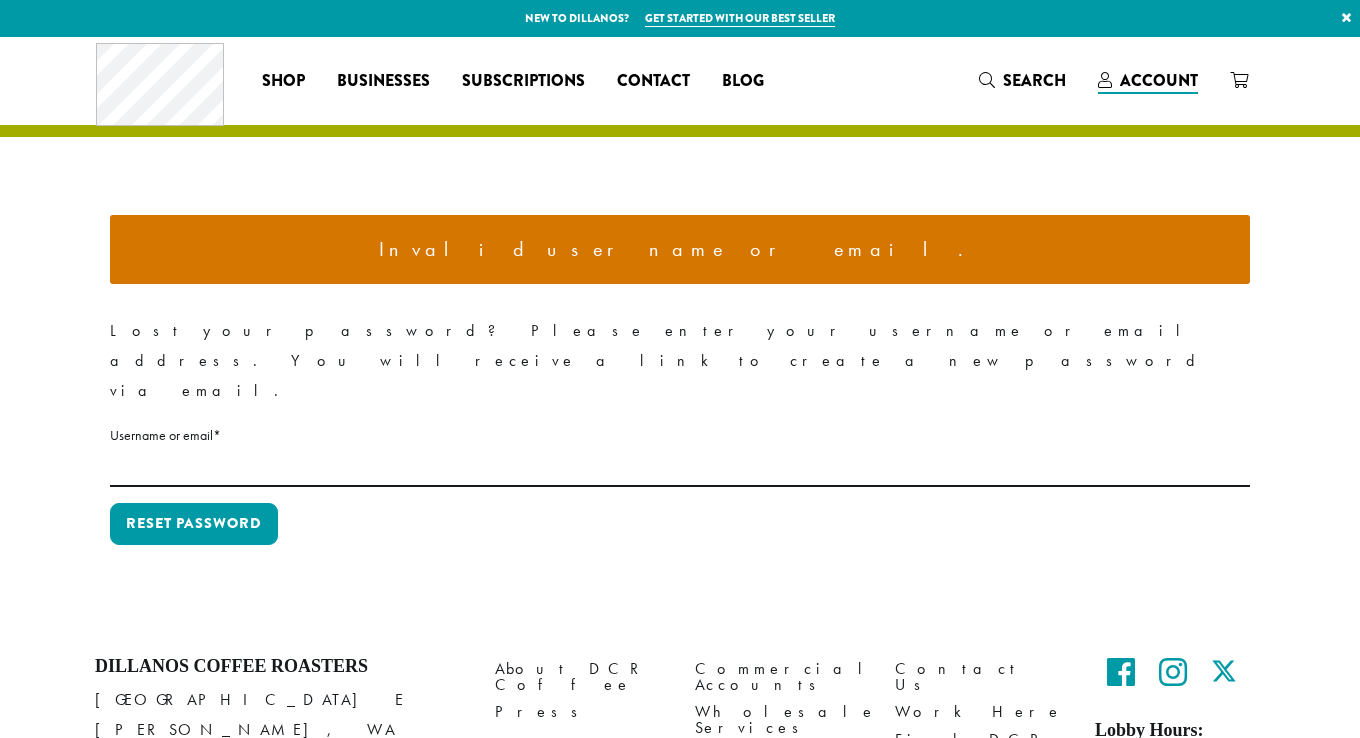 scroll, scrollTop: 0, scrollLeft: 0, axis: both 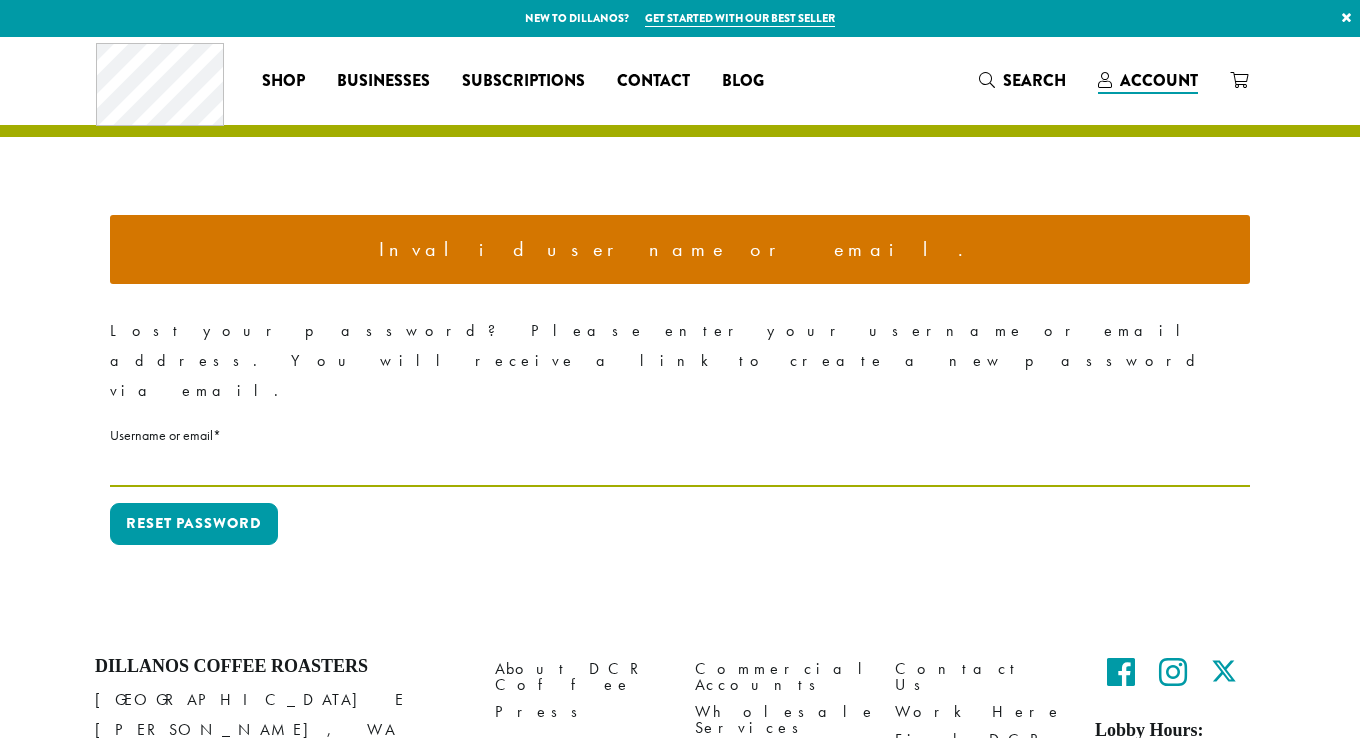 drag, startPoint x: 247, startPoint y: 405, endPoint x: 236, endPoint y: 416, distance: 15.556349 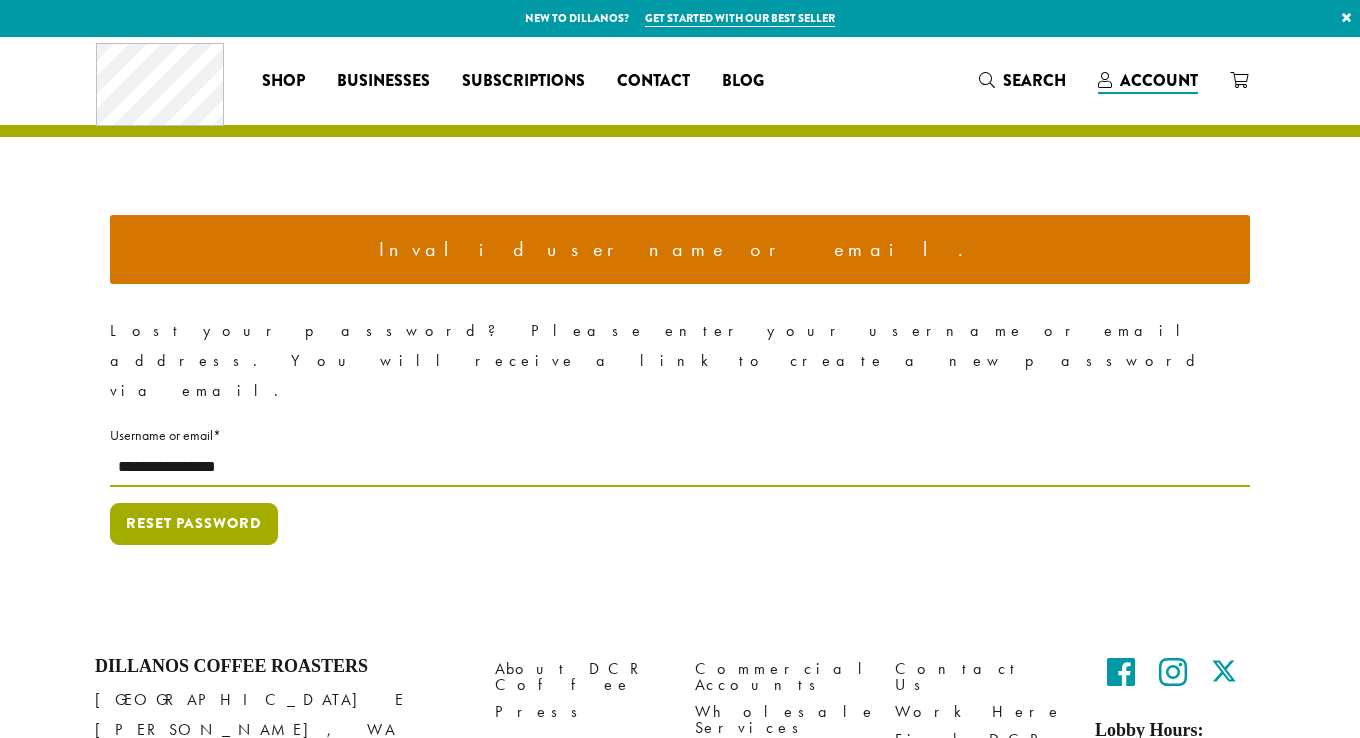 type on "**********" 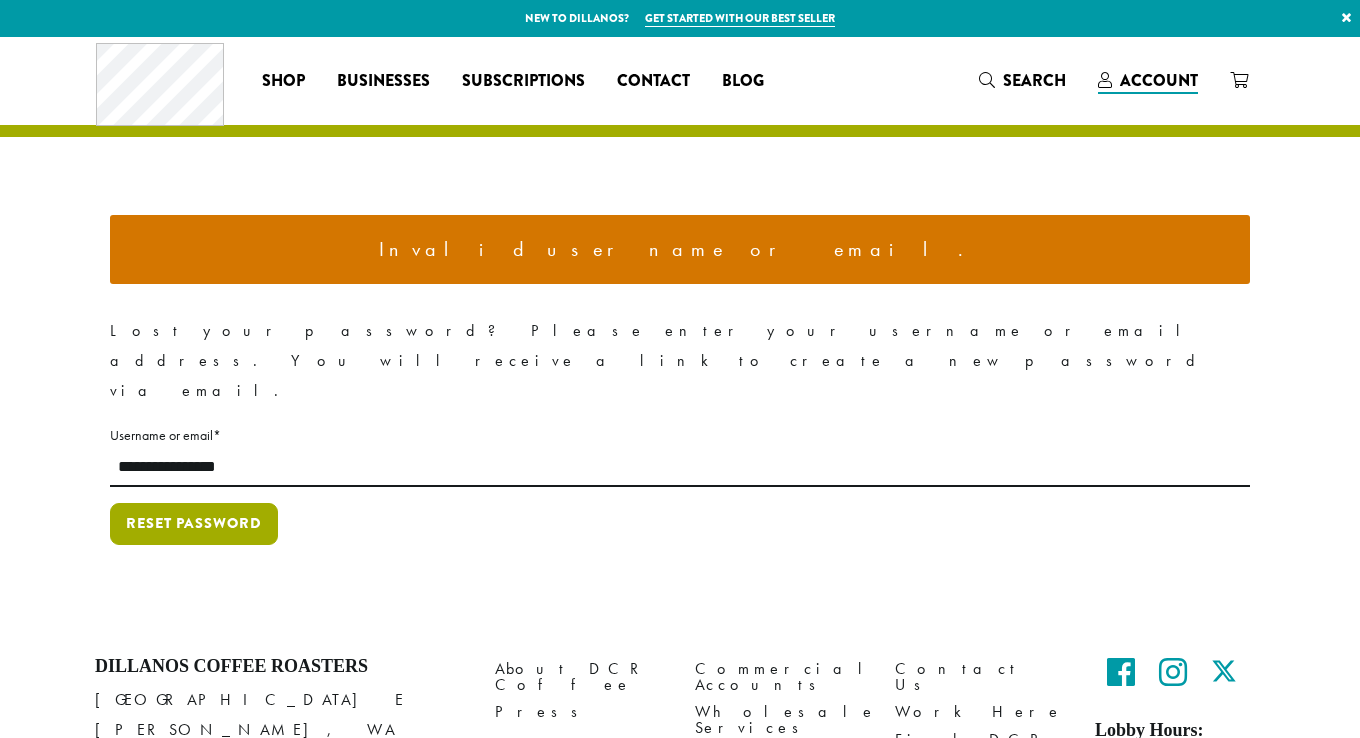 click on "Reset password" at bounding box center (194, 524) 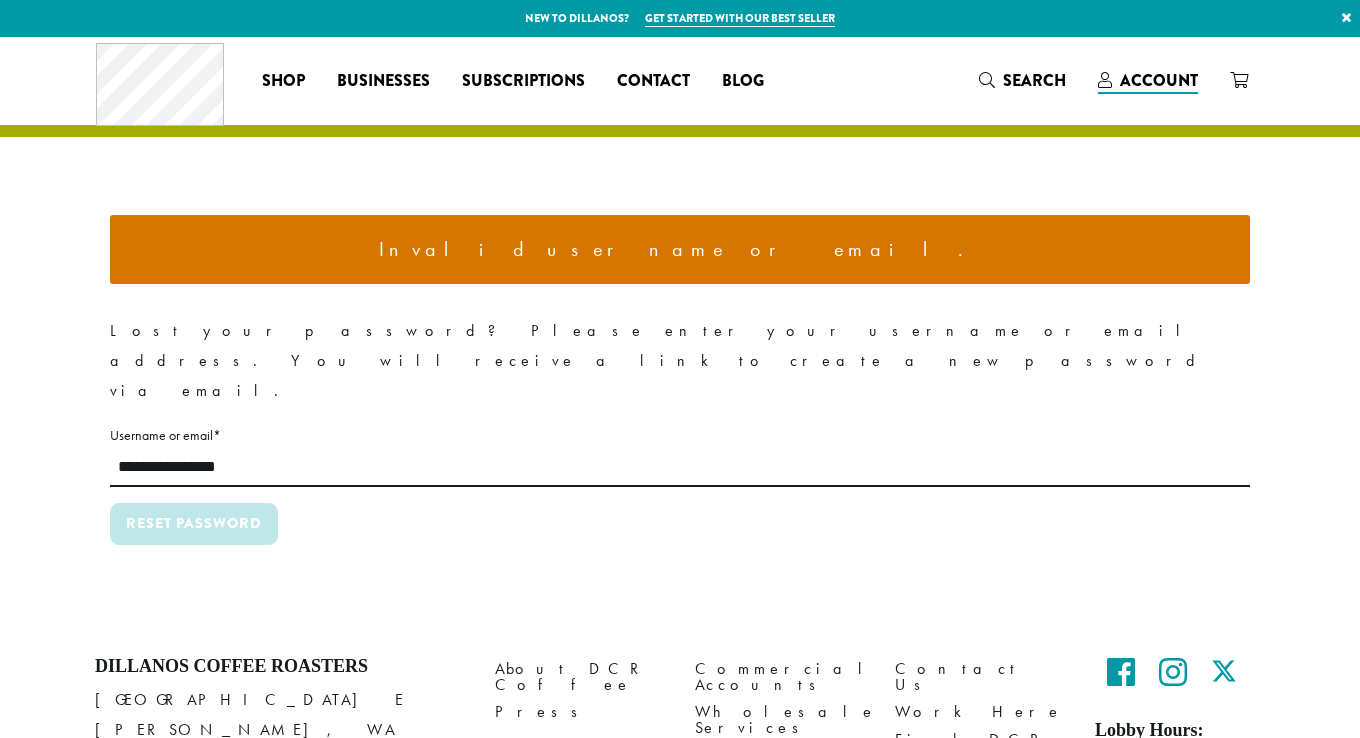 click on "Username or email  * Required" at bounding box center (680, 435) 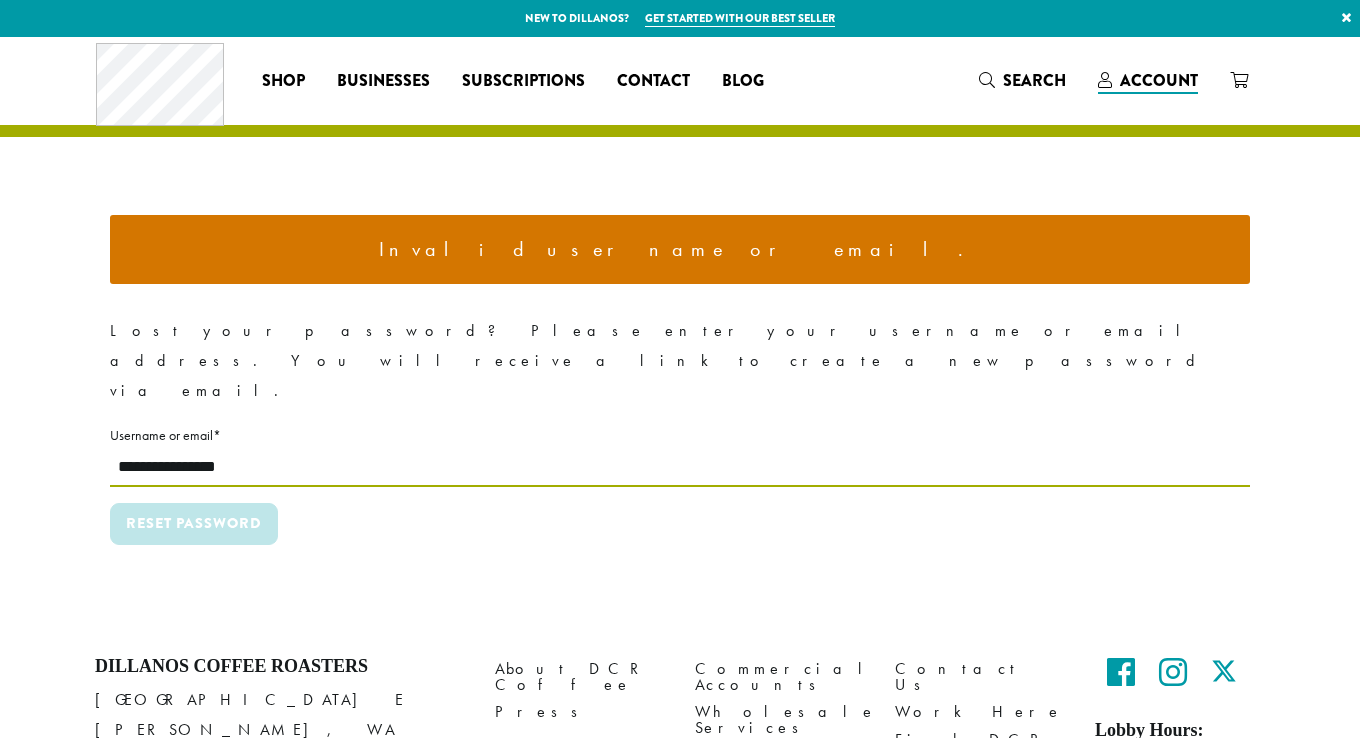 click on "**********" at bounding box center (680, 467) 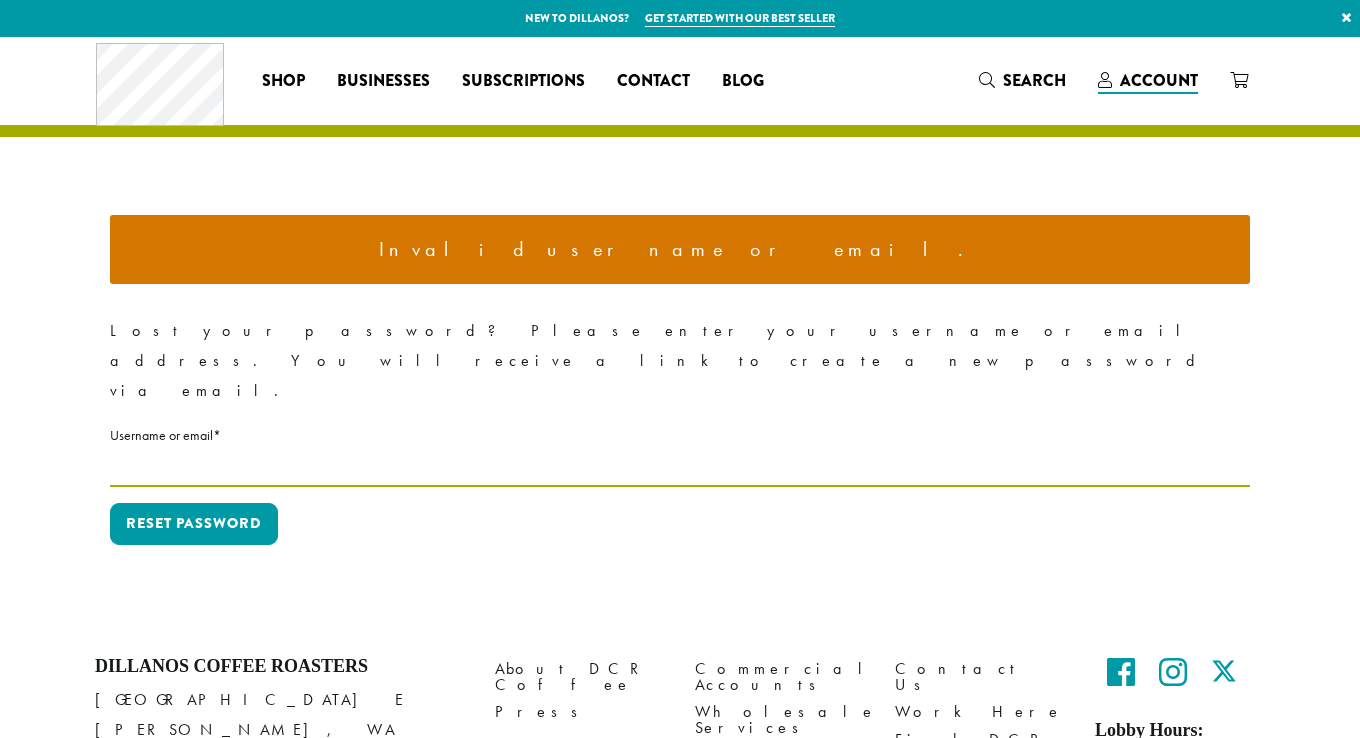 scroll, scrollTop: 0, scrollLeft: 0, axis: both 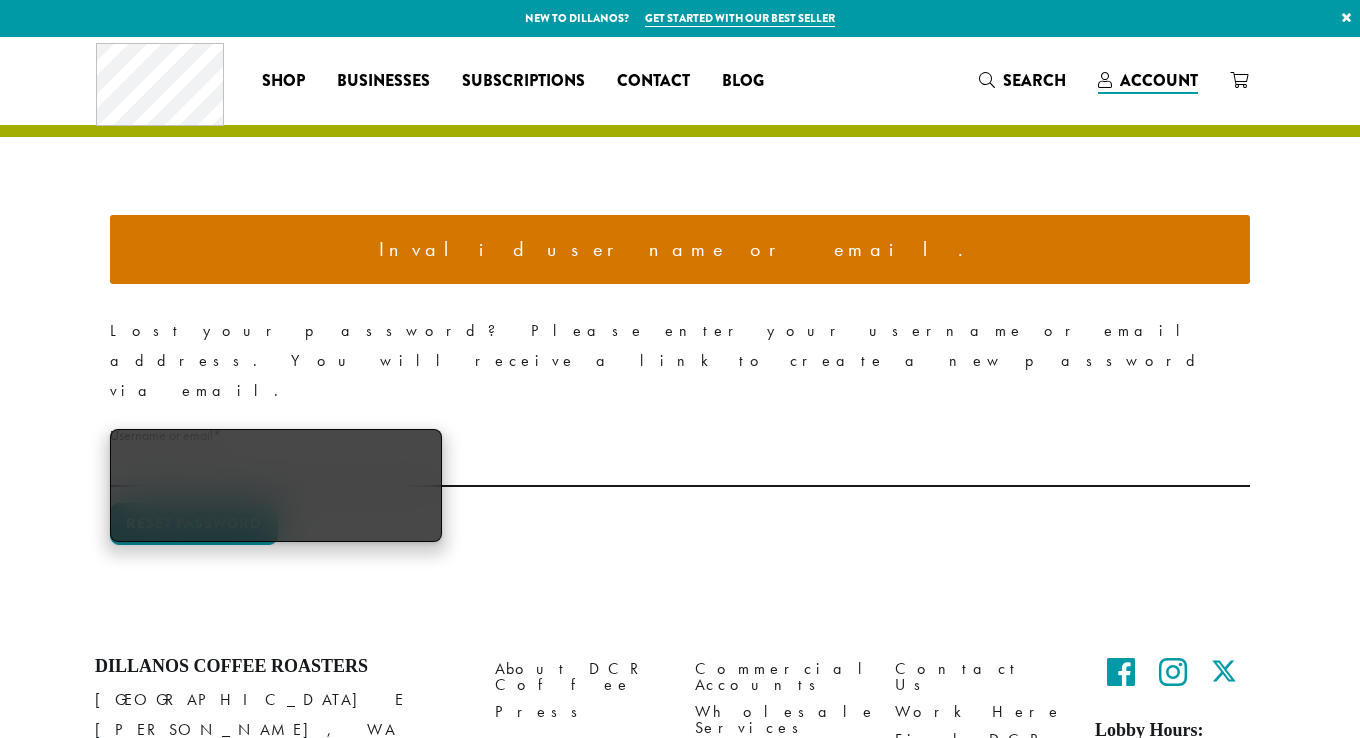 click on "Username or email  * Required" at bounding box center (680, 435) 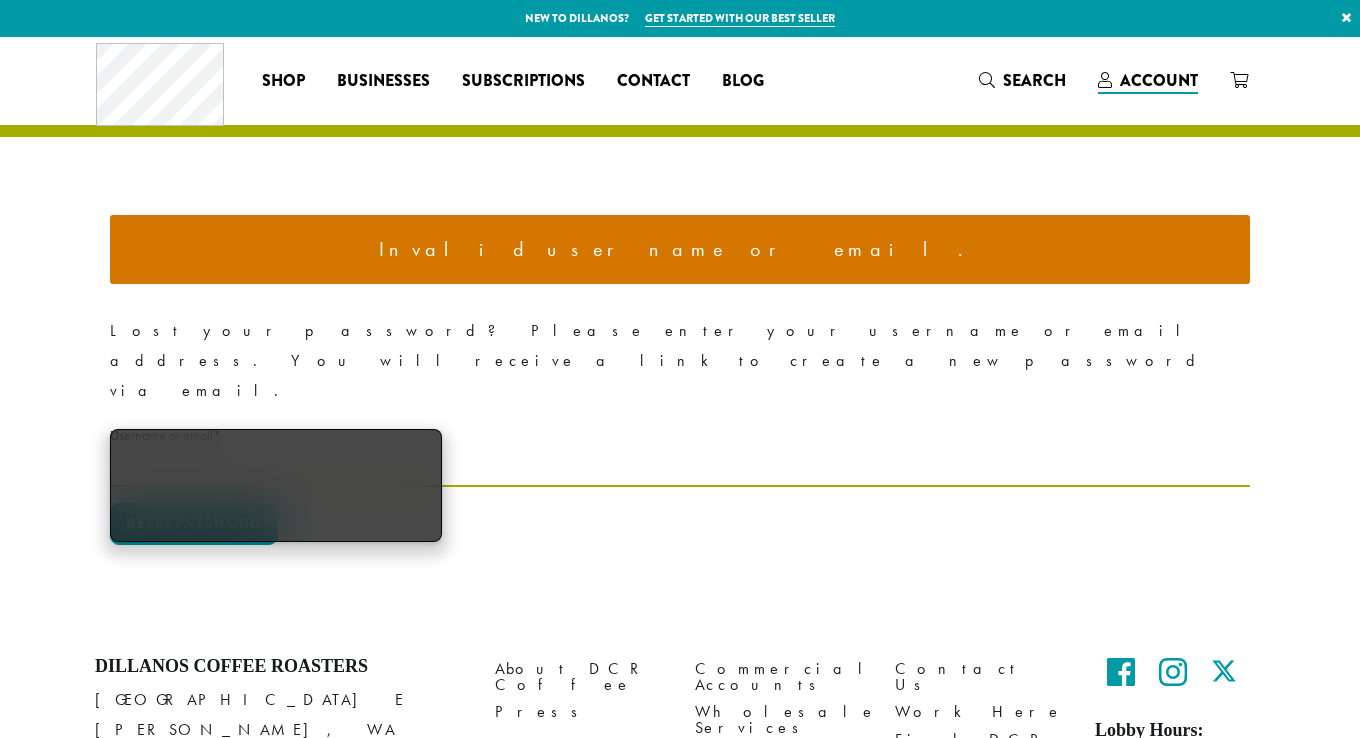click on "Username or email  * Required" at bounding box center [680, 467] 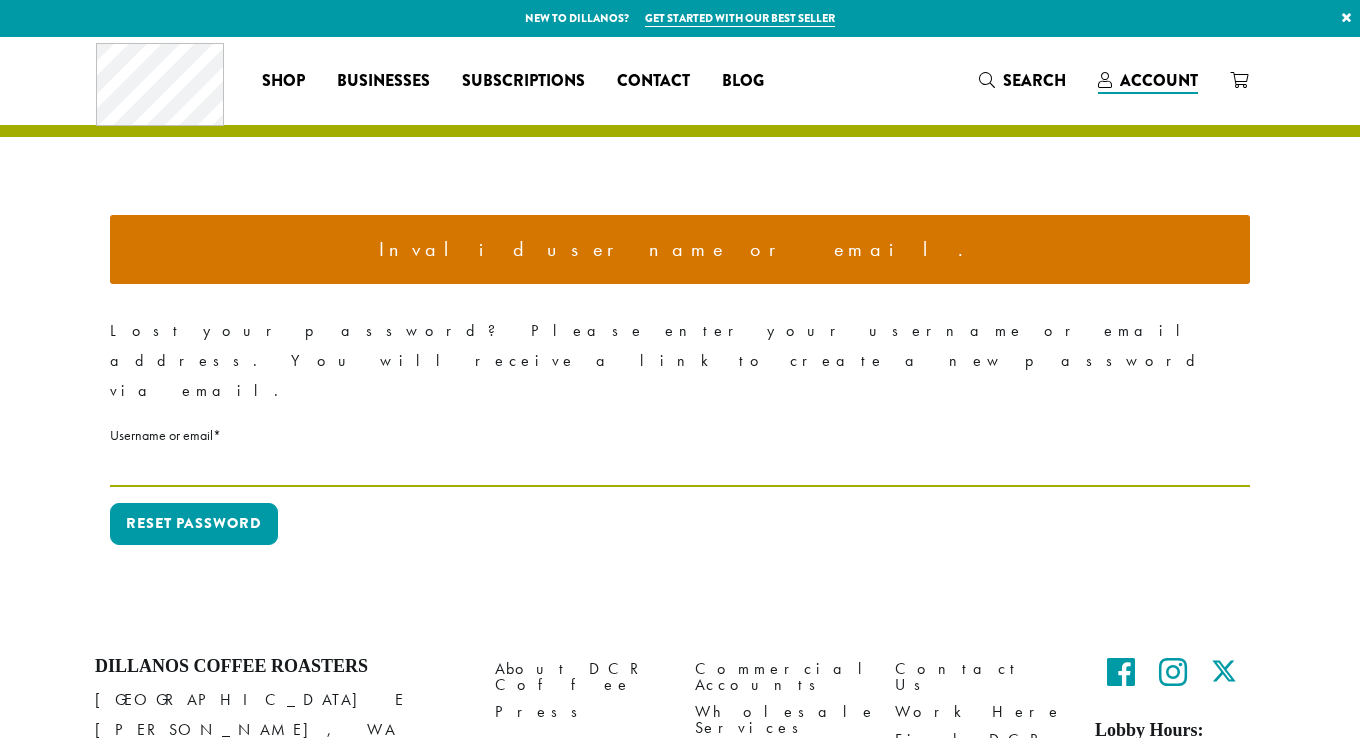 click on "Username or email  * Required" at bounding box center [680, 467] 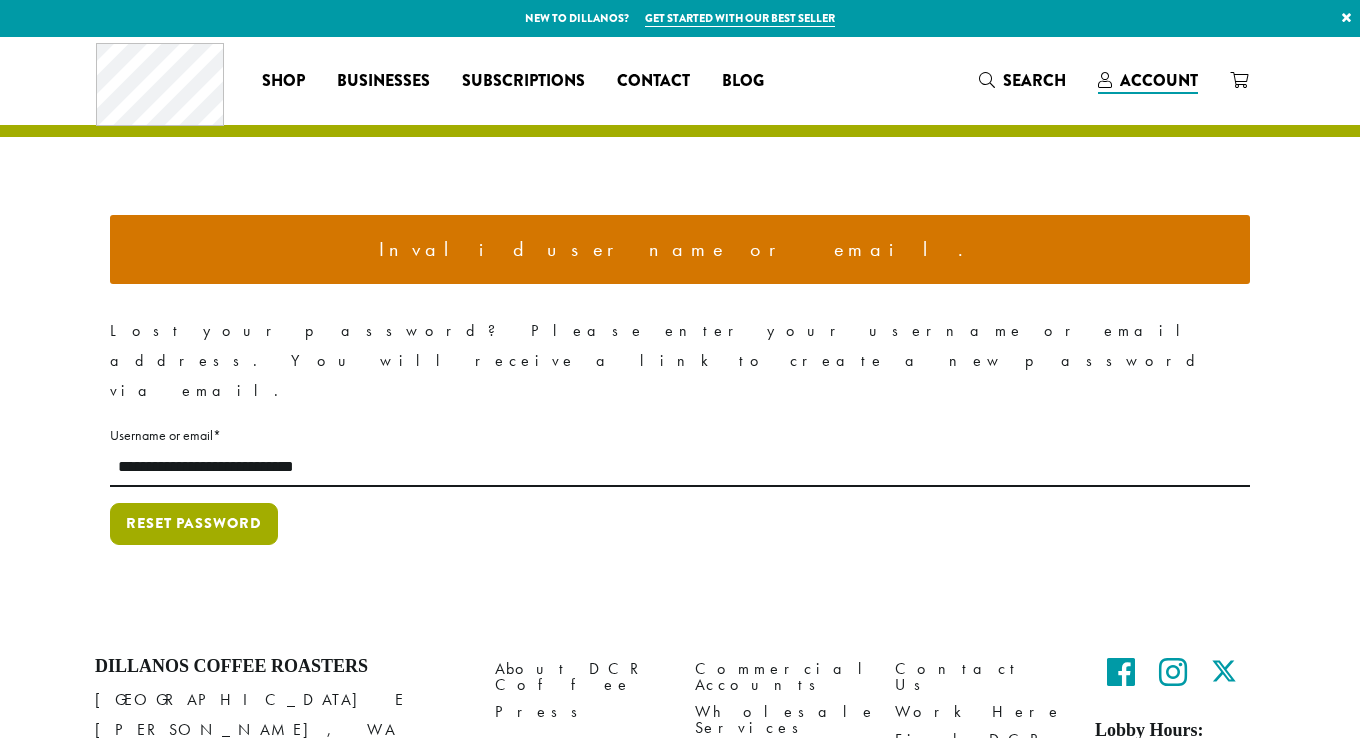 click on "Reset password" at bounding box center [194, 524] 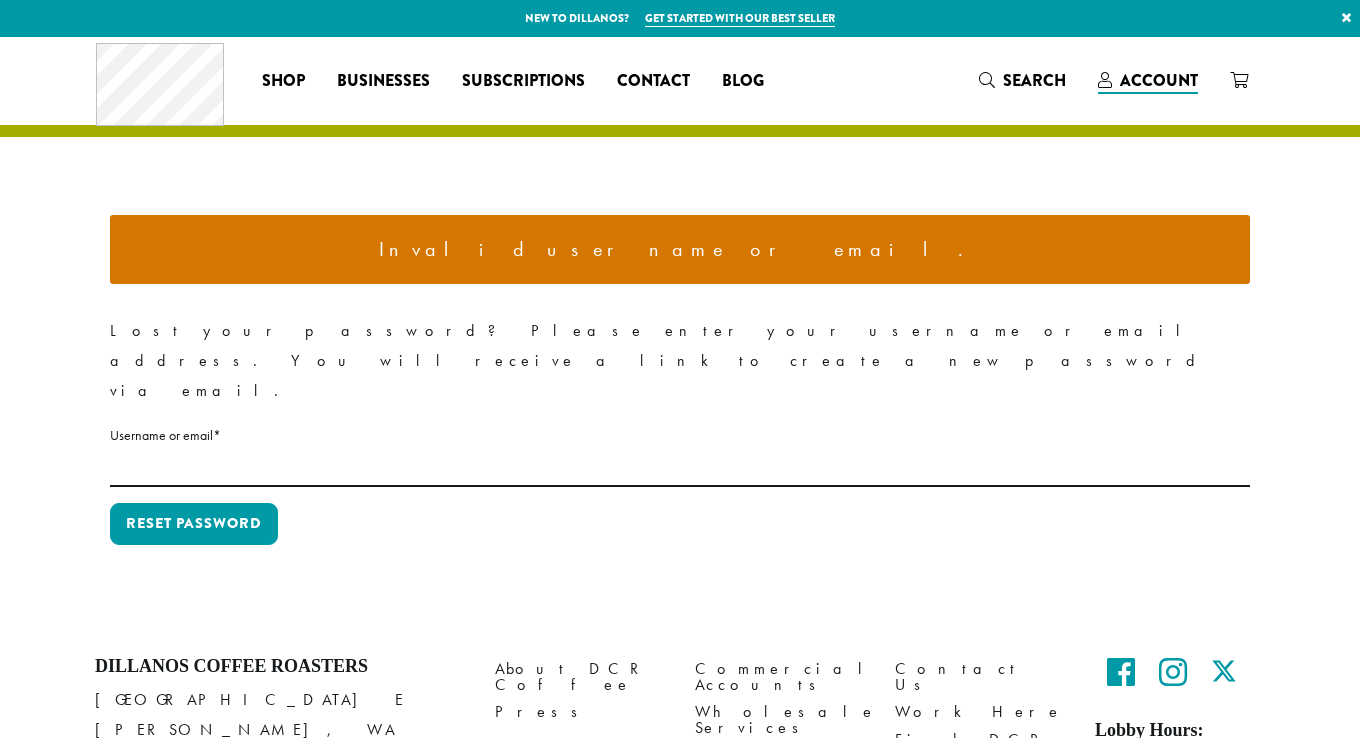 scroll, scrollTop: 0, scrollLeft: 0, axis: both 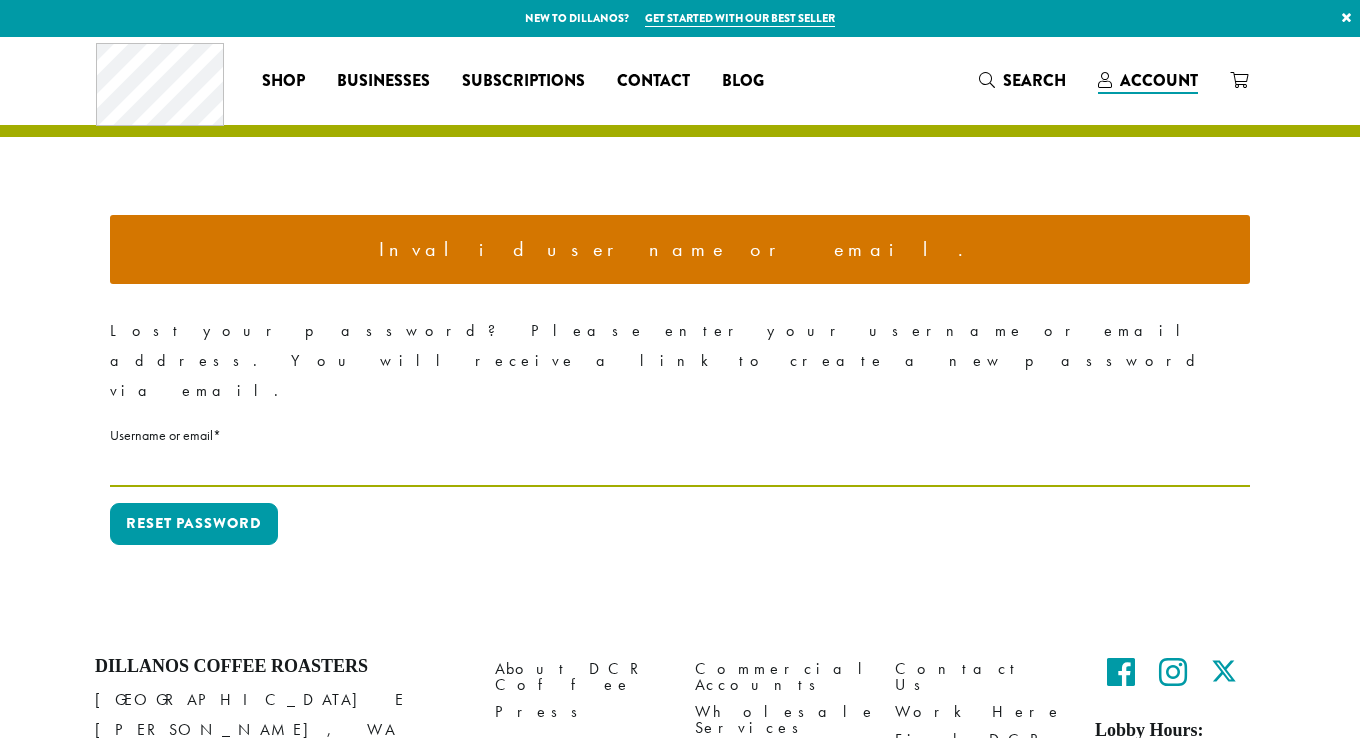 click on "Username or email  * Required" at bounding box center (680, 467) 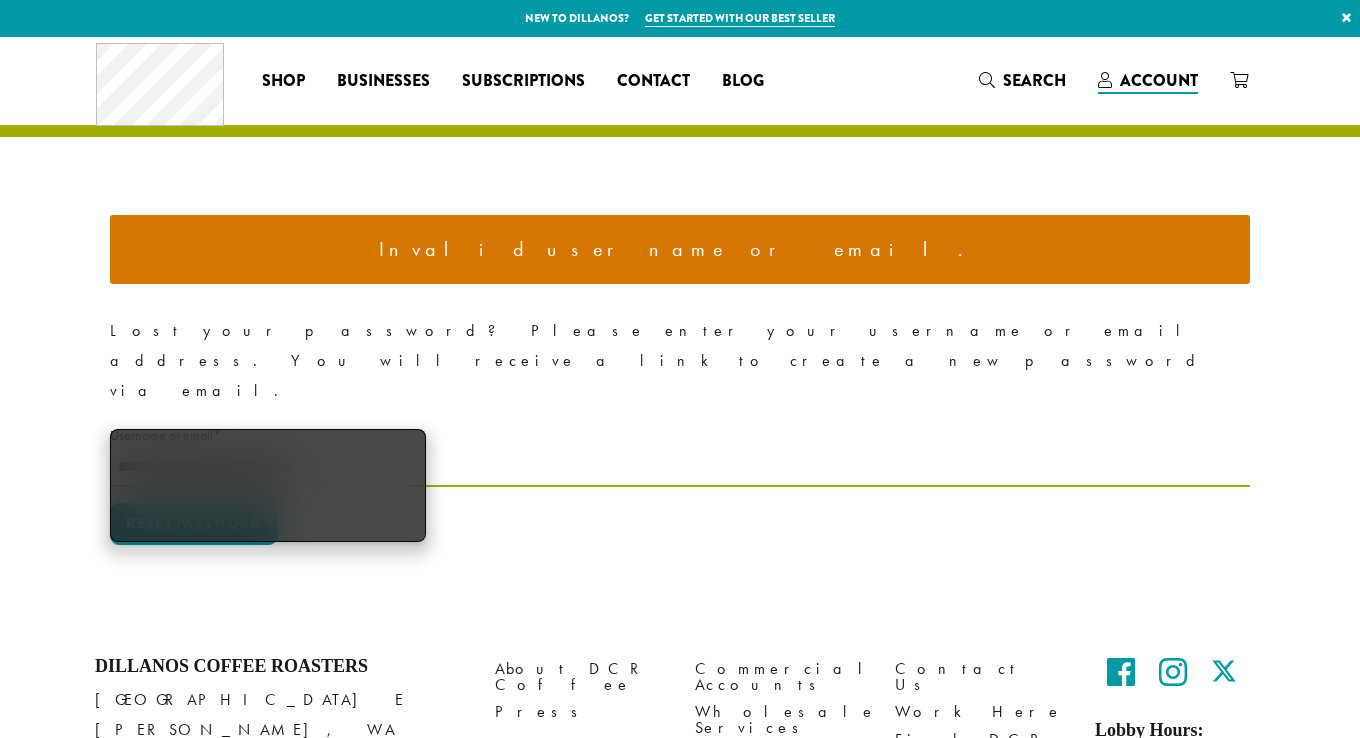 drag, startPoint x: 252, startPoint y: 413, endPoint x: 351, endPoint y: 398, distance: 100.12991 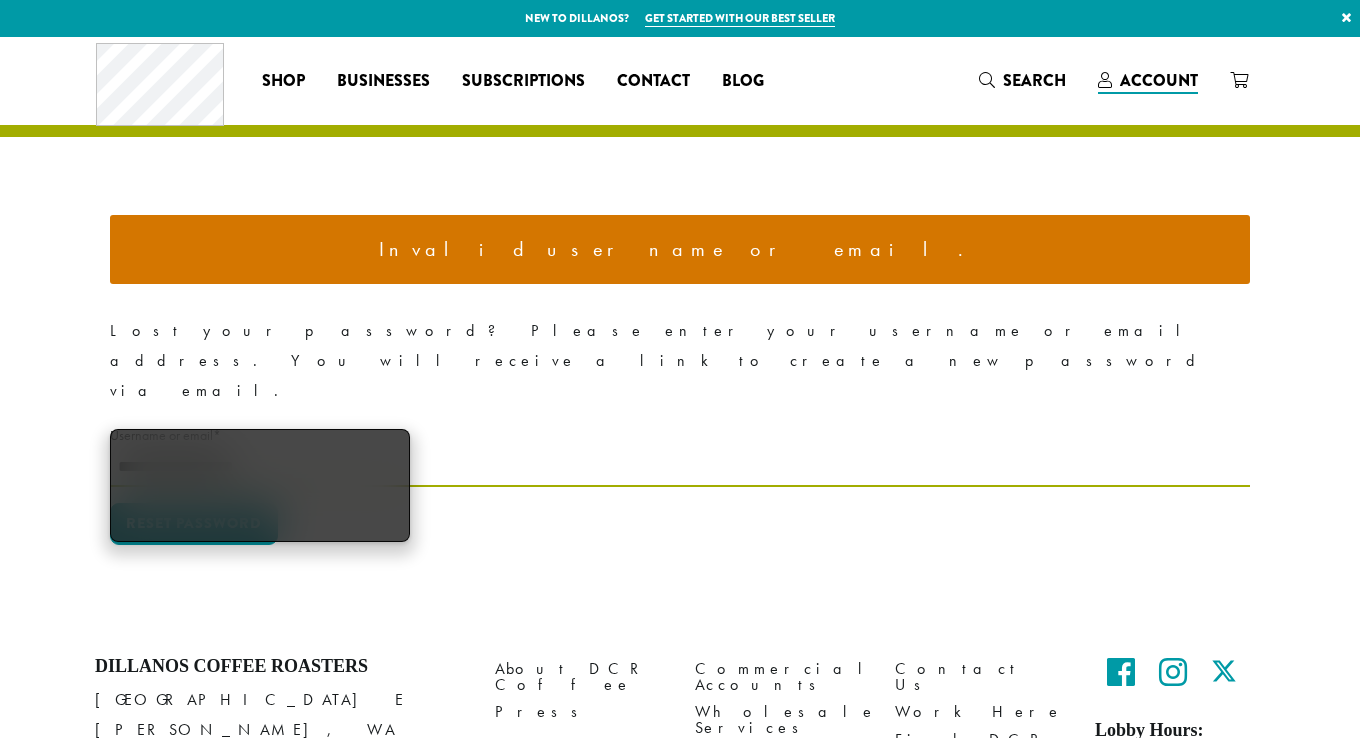 type on "**********" 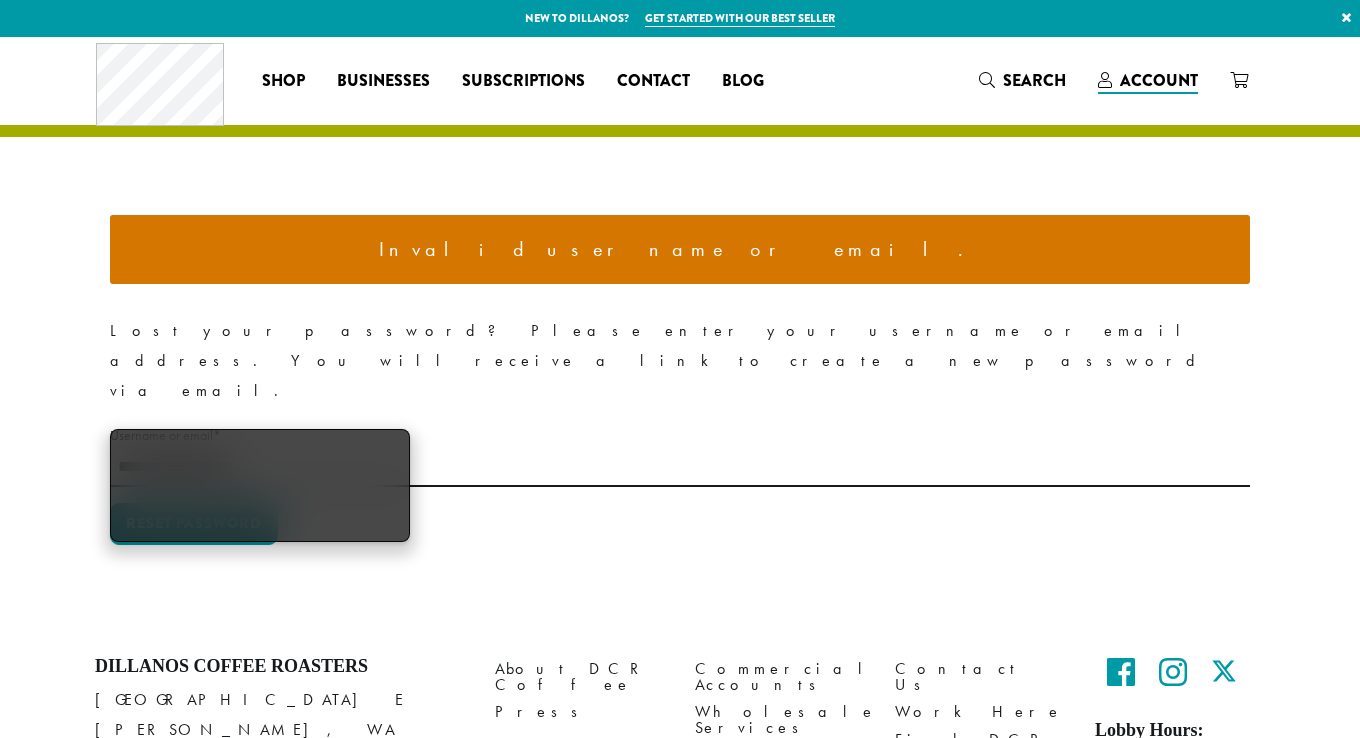 click on "Reset password" at bounding box center [680, 532] 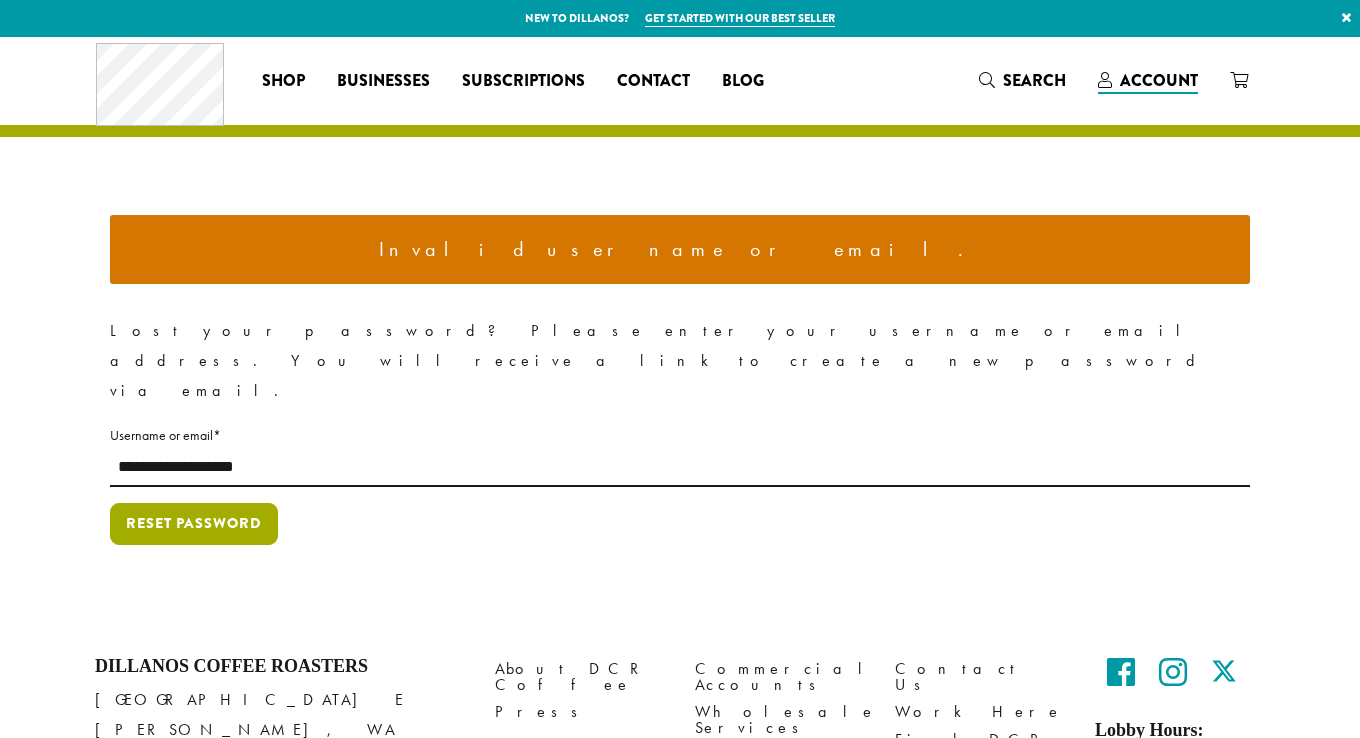 click on "Reset password" at bounding box center [194, 524] 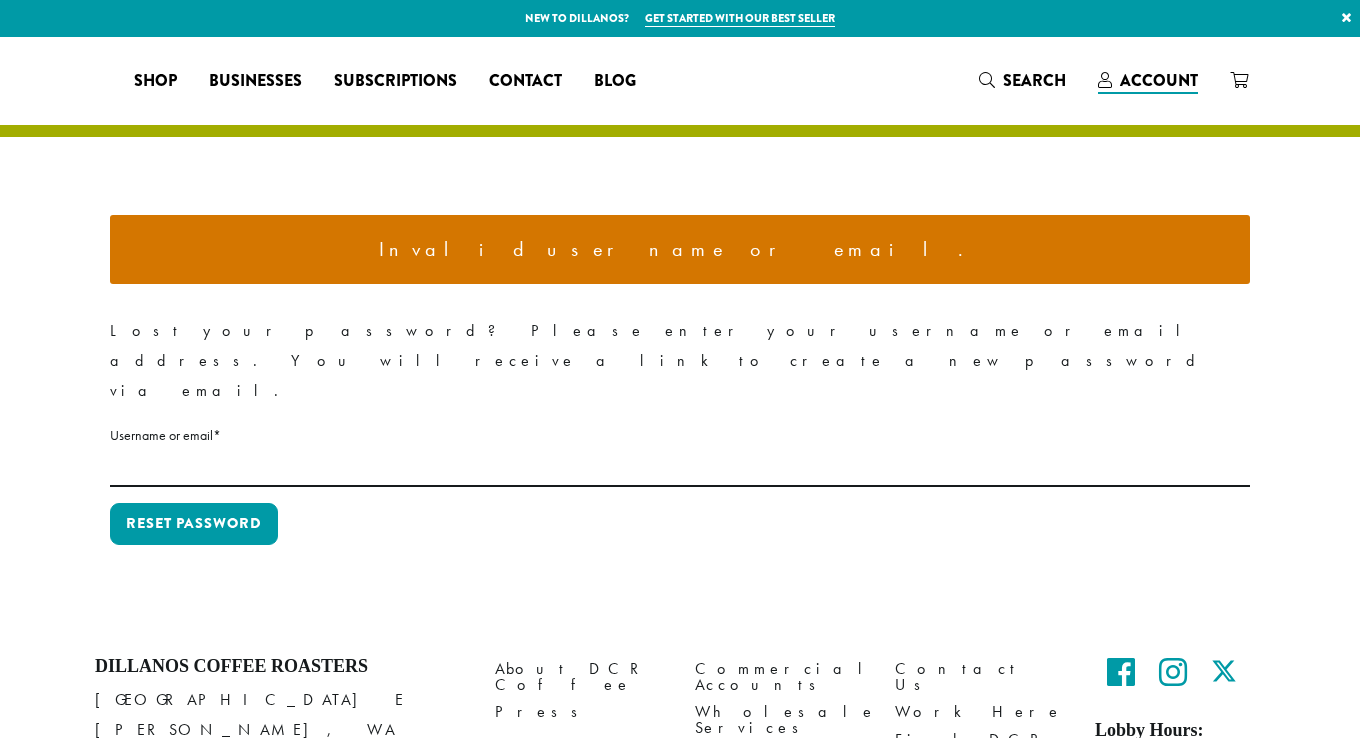 scroll, scrollTop: 0, scrollLeft: 0, axis: both 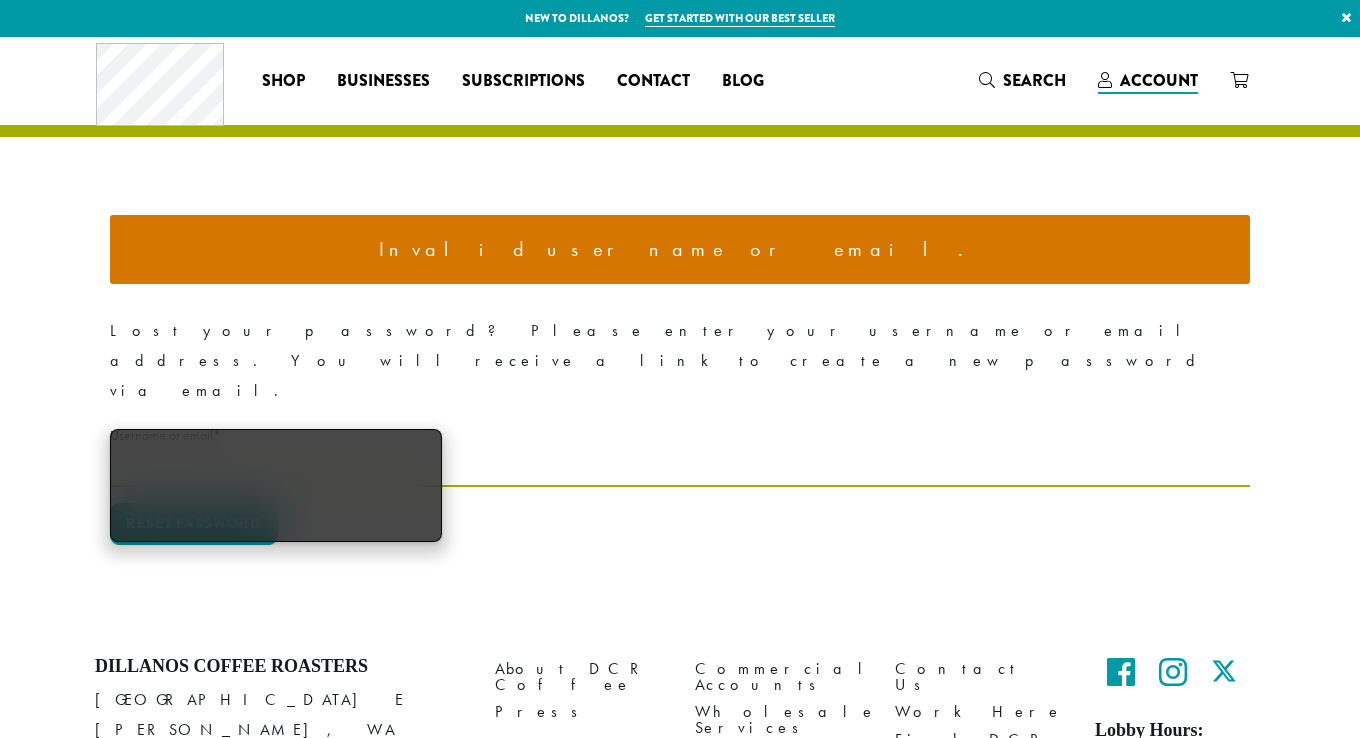 click on "Username or email  * Required" at bounding box center [680, 467] 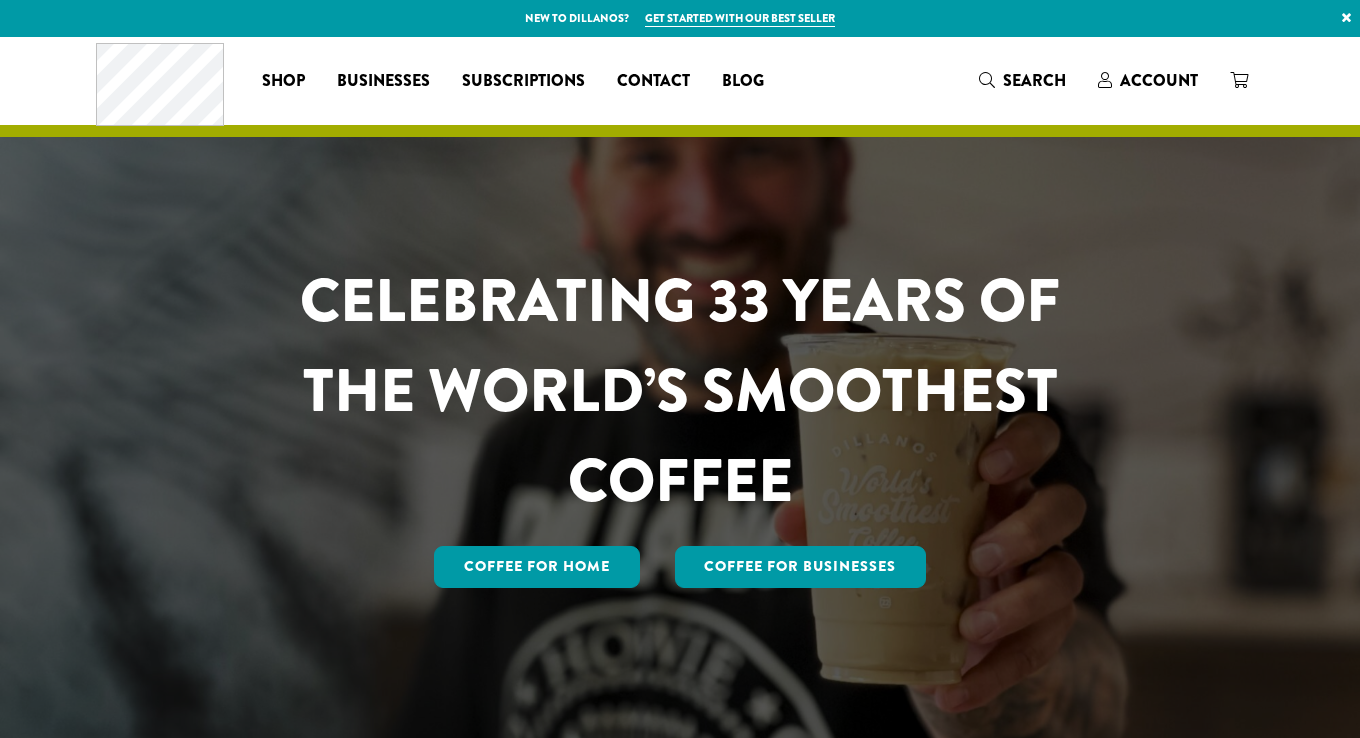 scroll, scrollTop: 0, scrollLeft: 0, axis: both 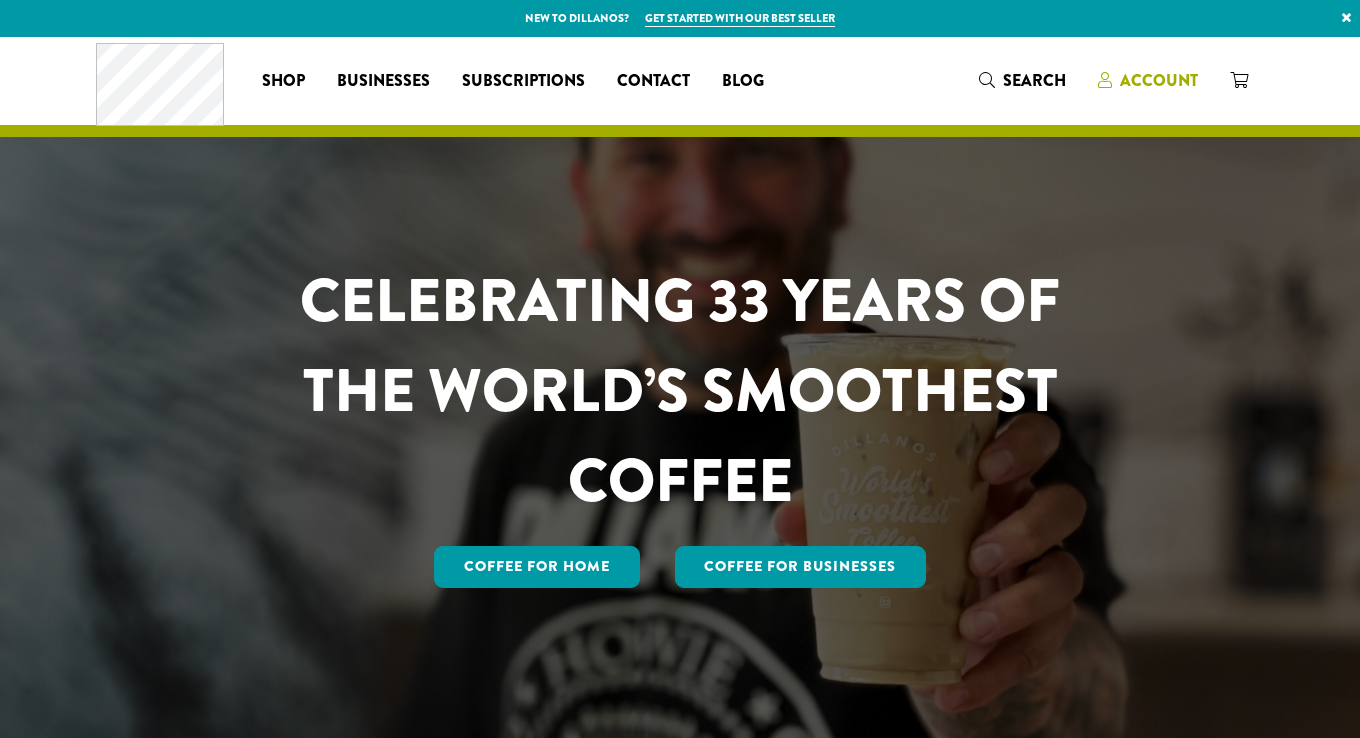 click on "Account" at bounding box center (1159, 80) 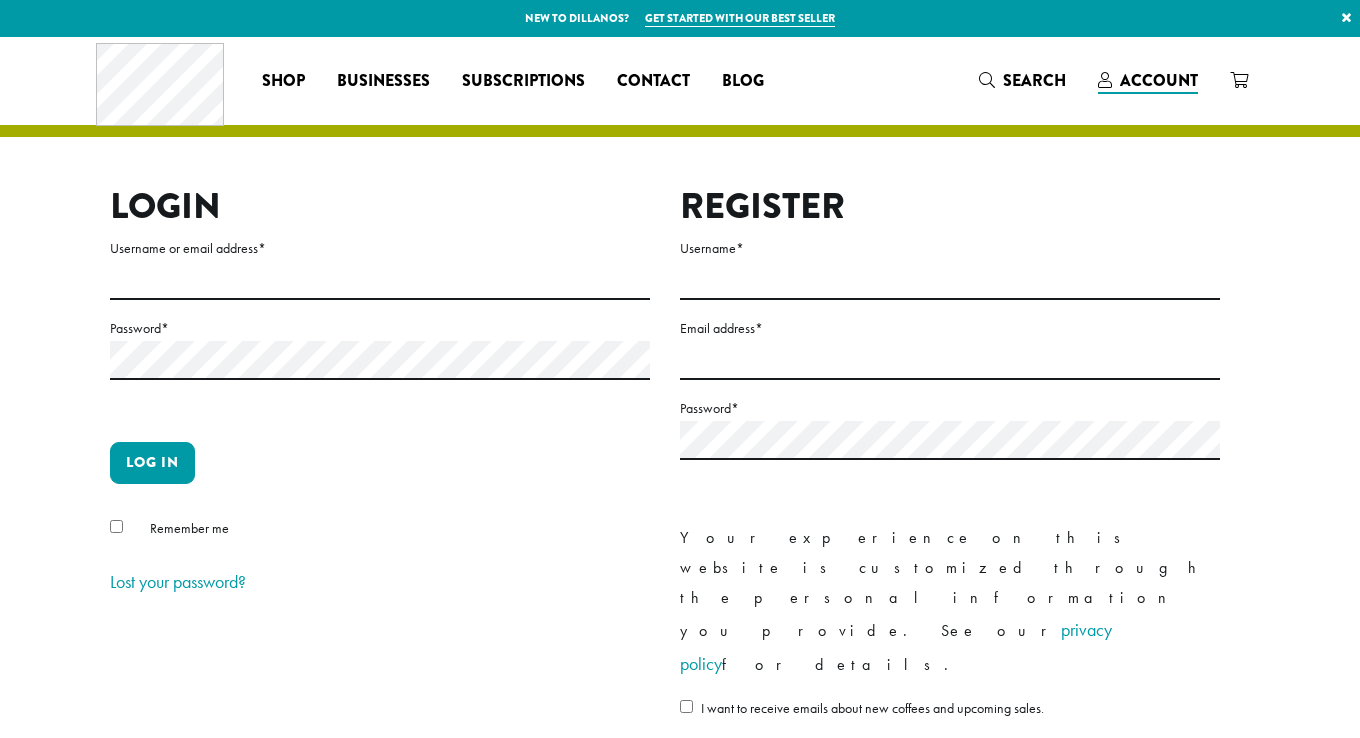scroll, scrollTop: 0, scrollLeft: 0, axis: both 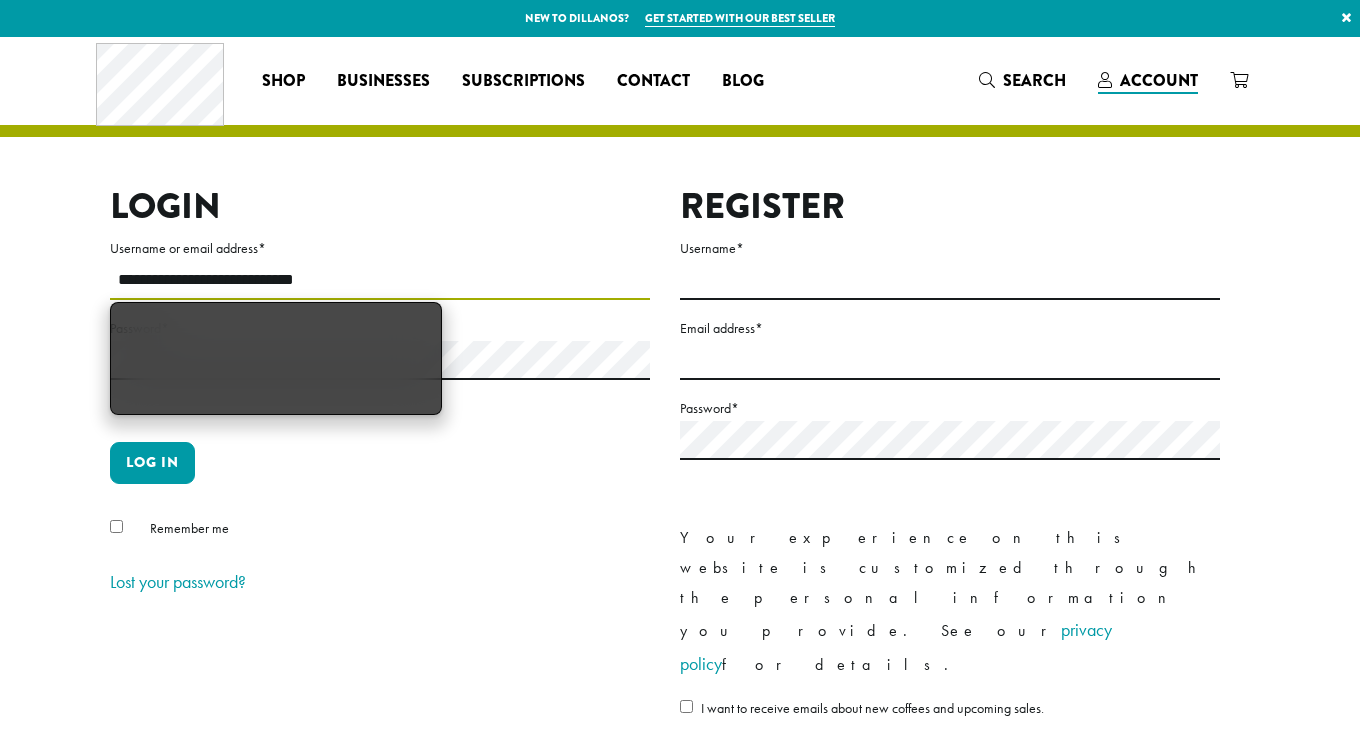 drag, startPoint x: 331, startPoint y: 286, endPoint x: 0, endPoint y: 330, distance: 333.91165 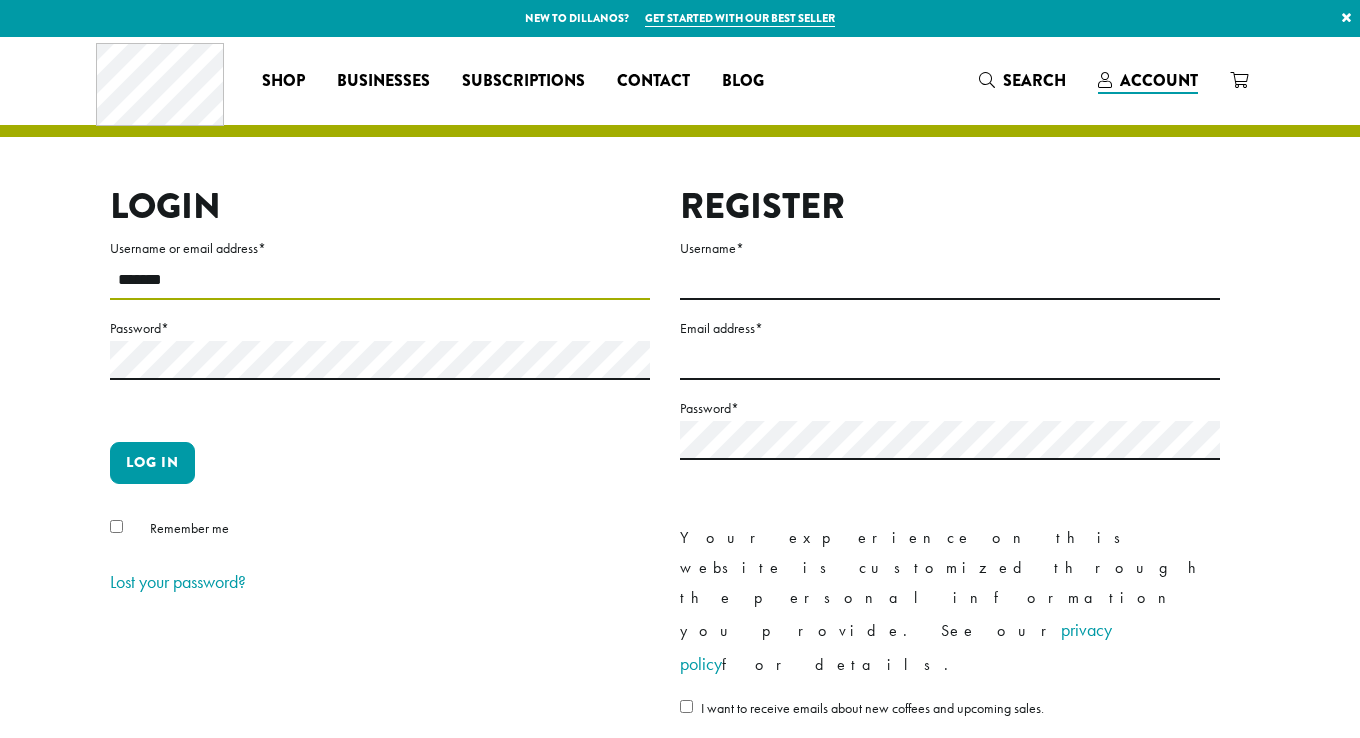 type on "**********" 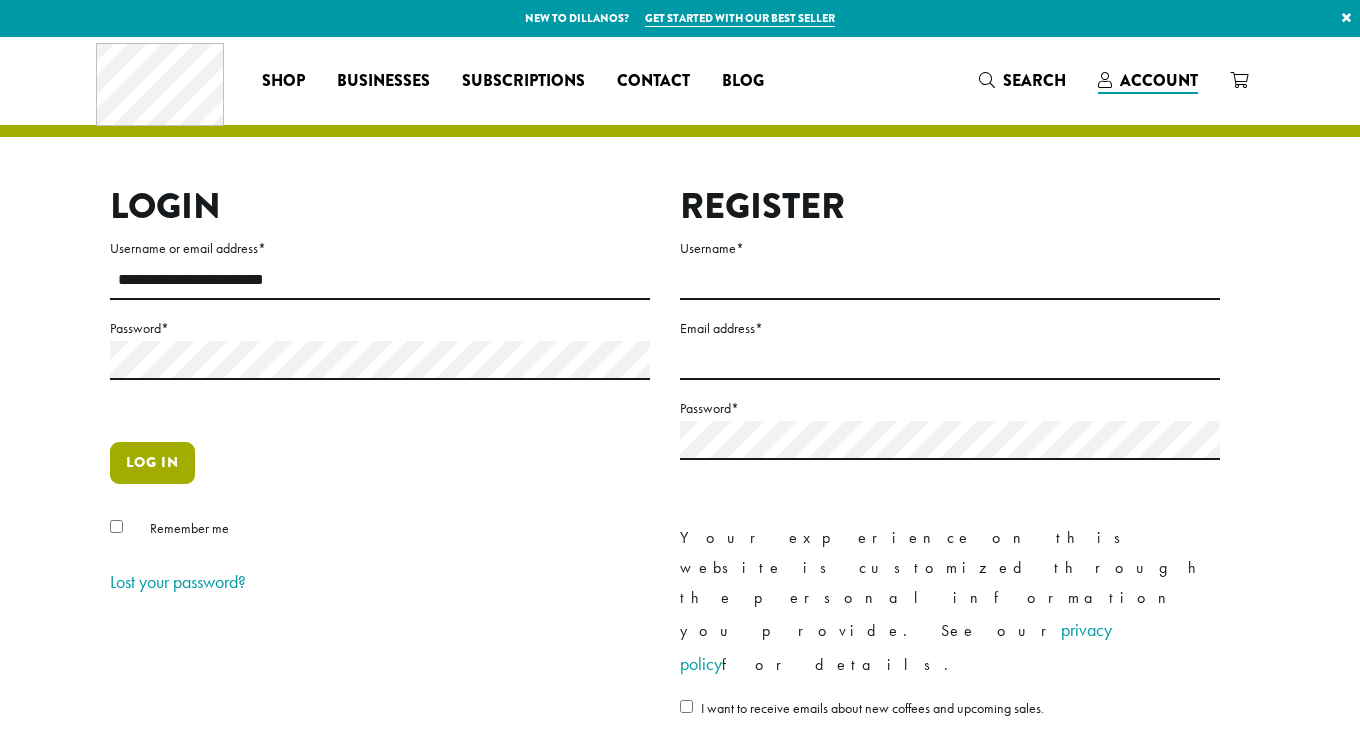 click on "Log in" at bounding box center [152, 463] 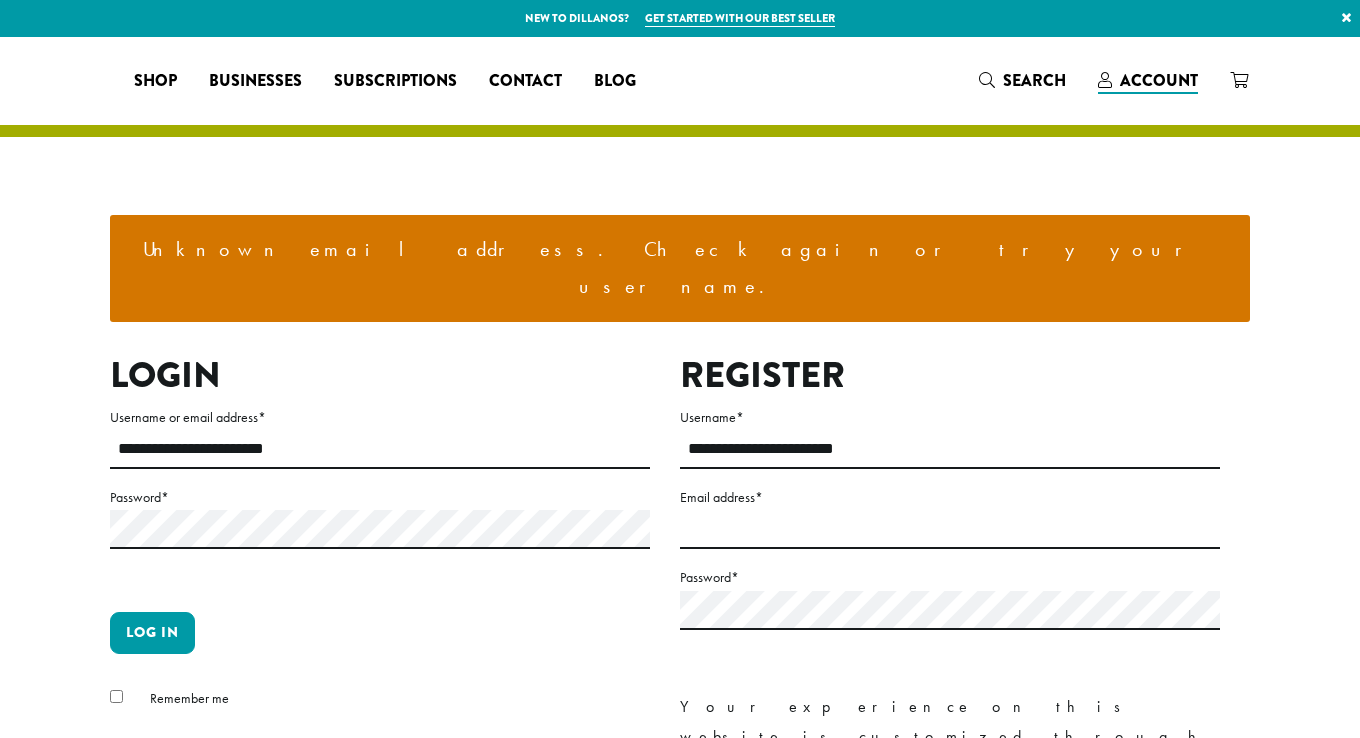 scroll, scrollTop: 0, scrollLeft: 0, axis: both 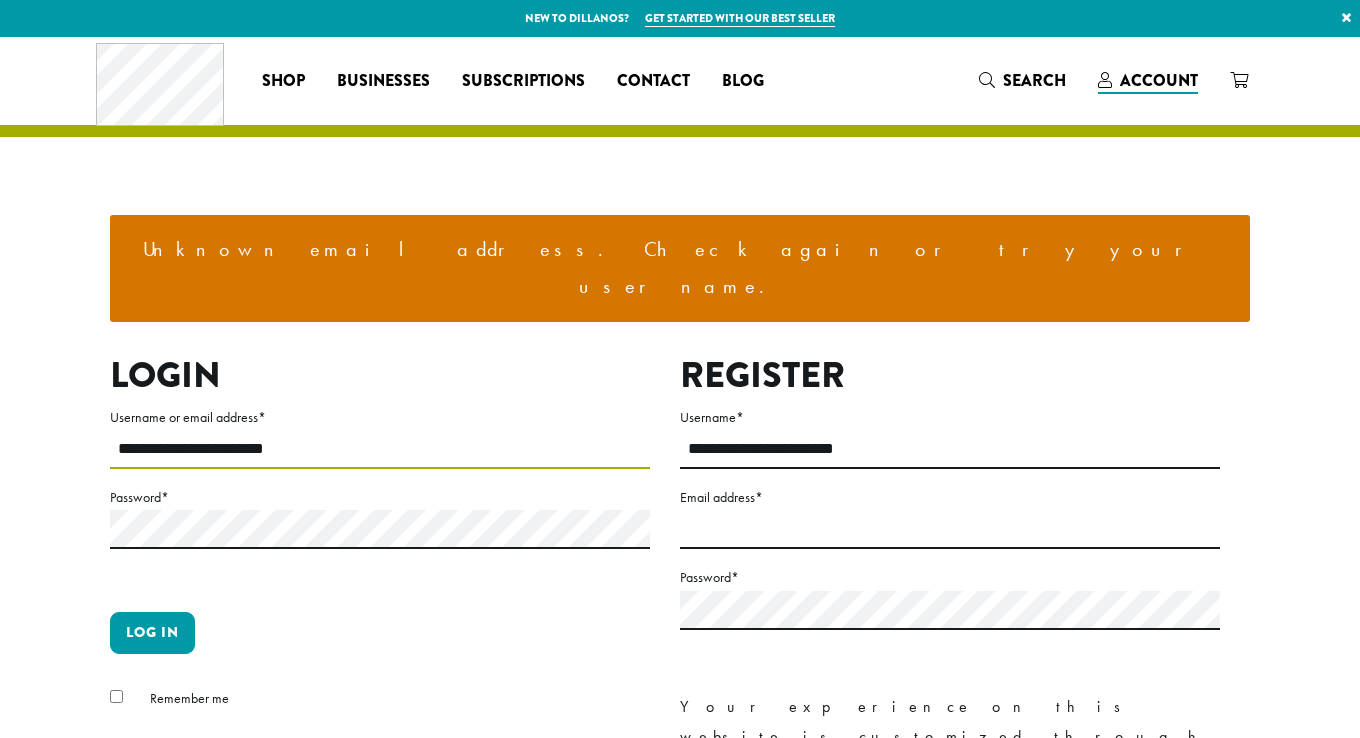 click on "**********" at bounding box center [380, 449] 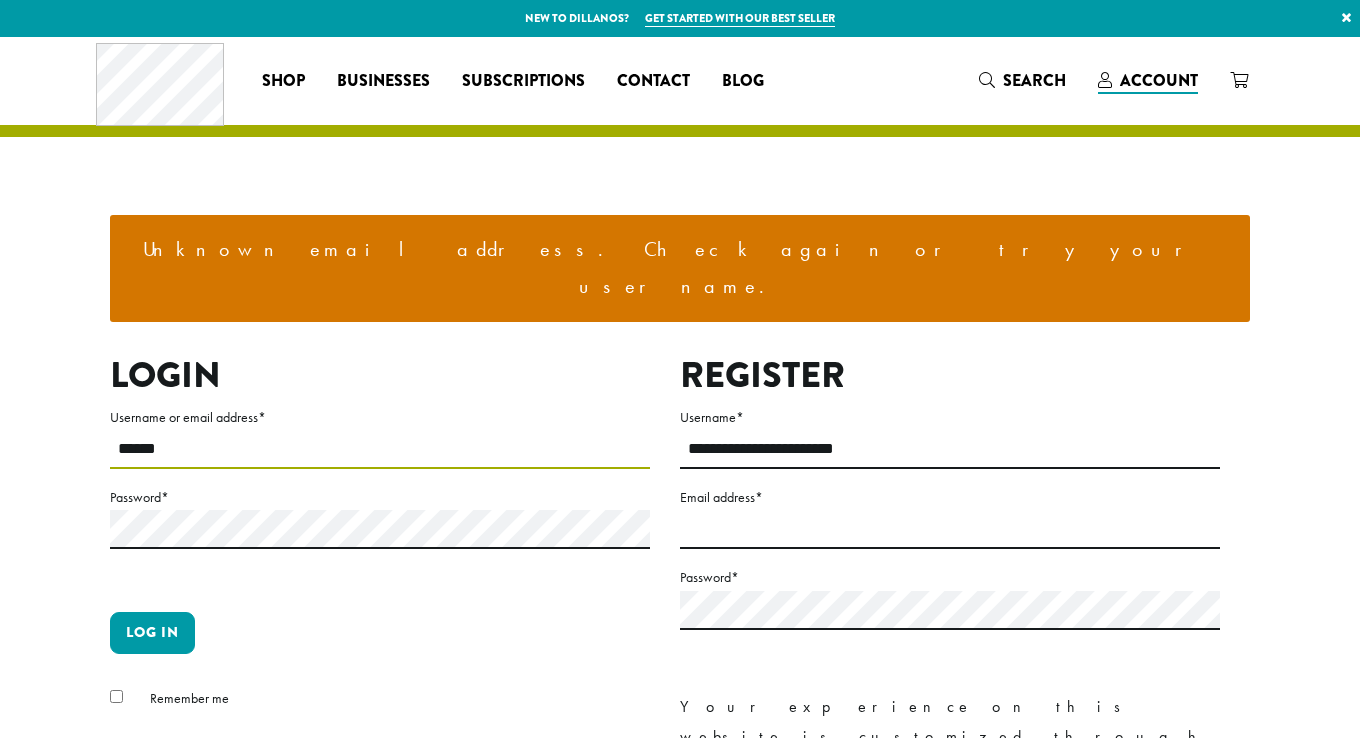 type on "**********" 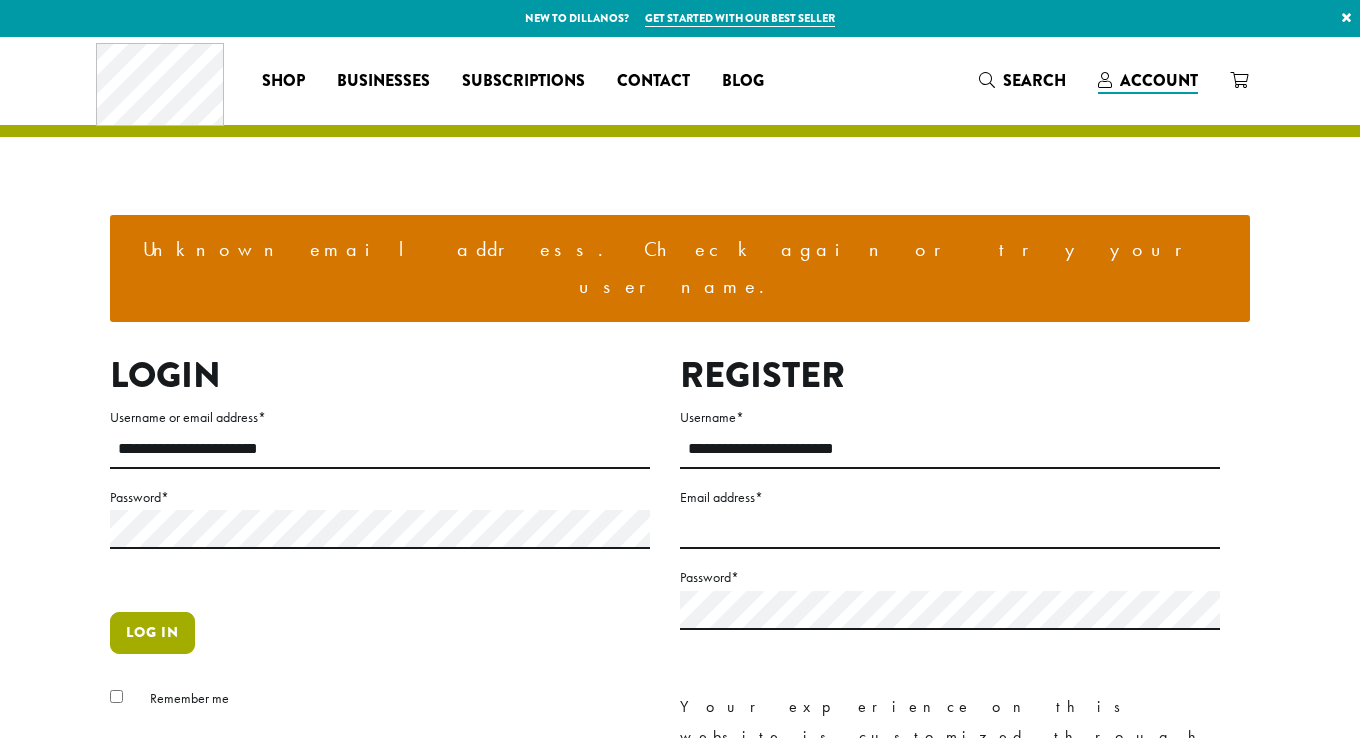 click on "Log in" at bounding box center (152, 633) 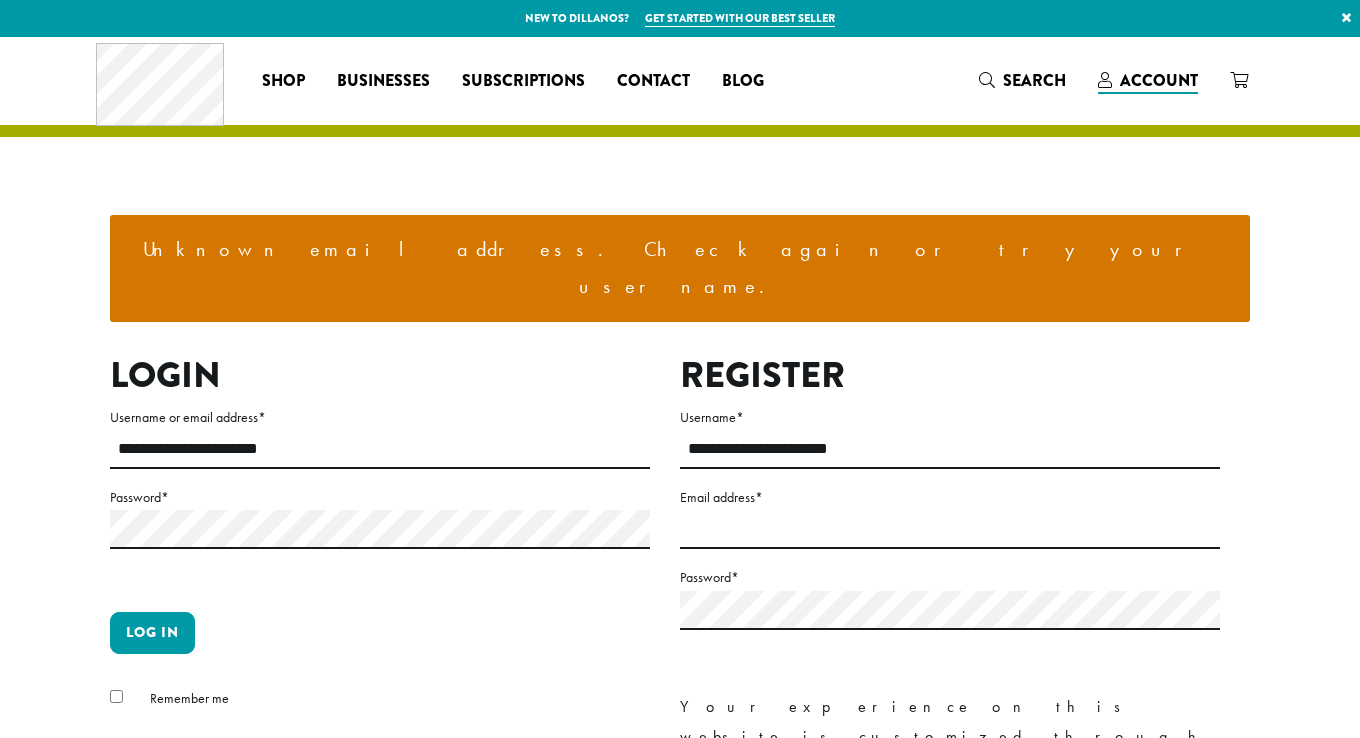 scroll, scrollTop: 0, scrollLeft: 0, axis: both 